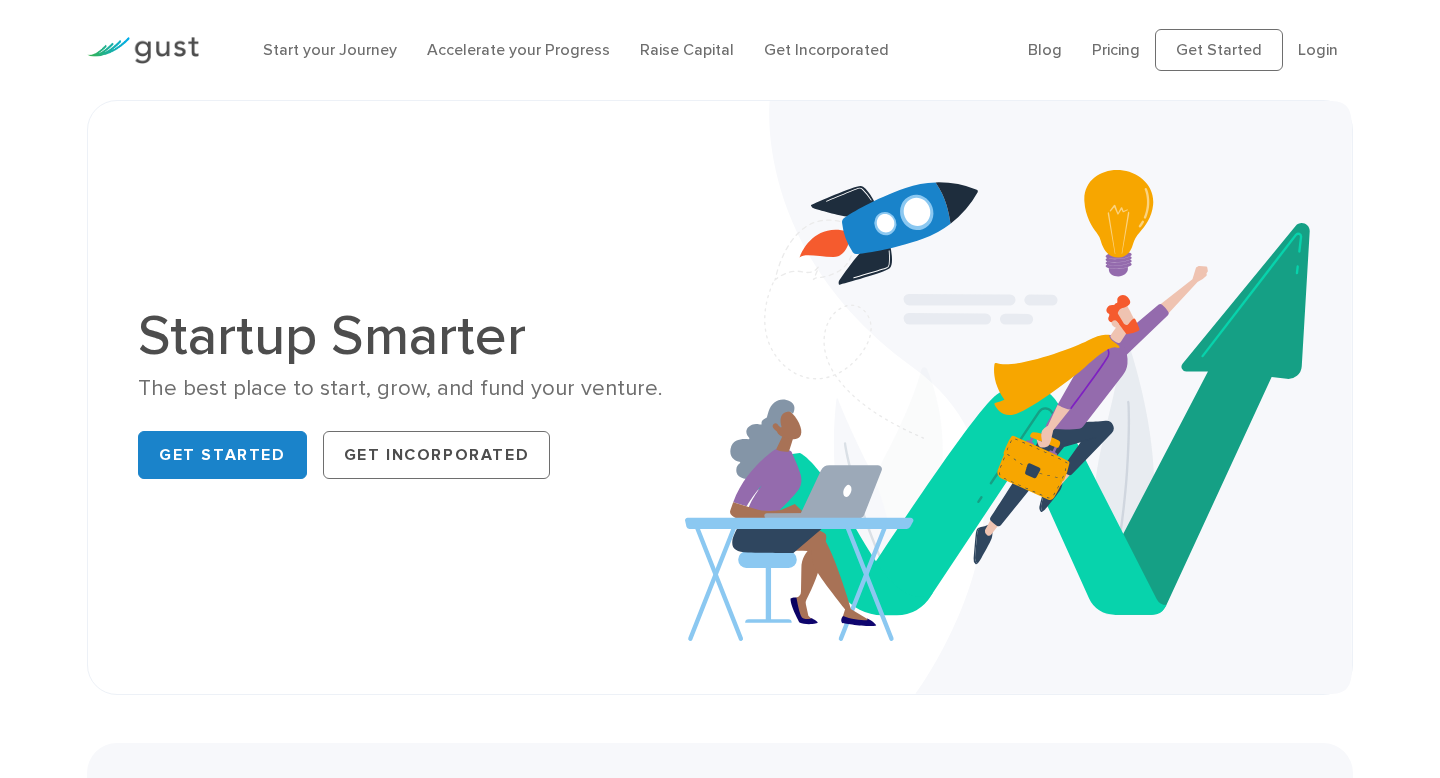 scroll, scrollTop: 0, scrollLeft: 0, axis: both 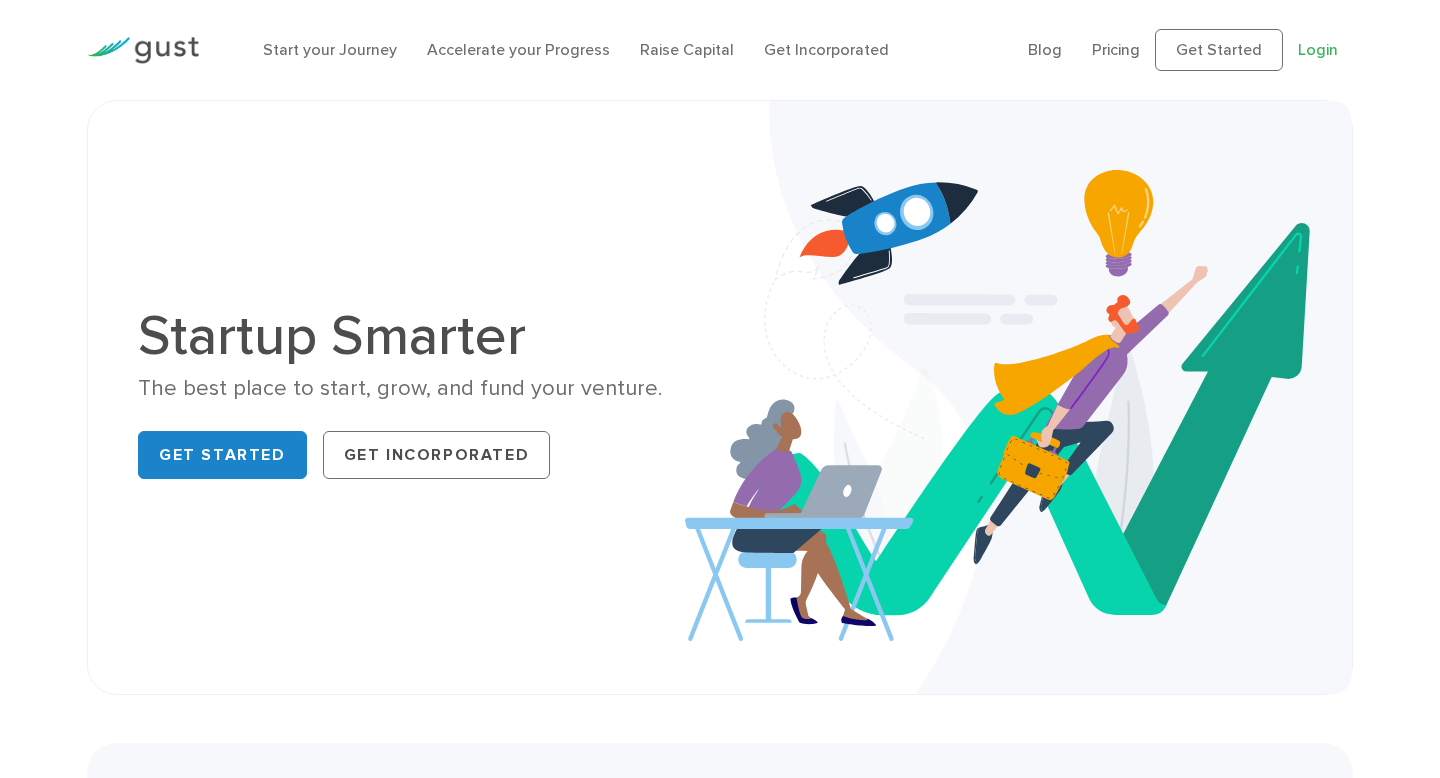 click on "Login" at bounding box center (1318, 49) 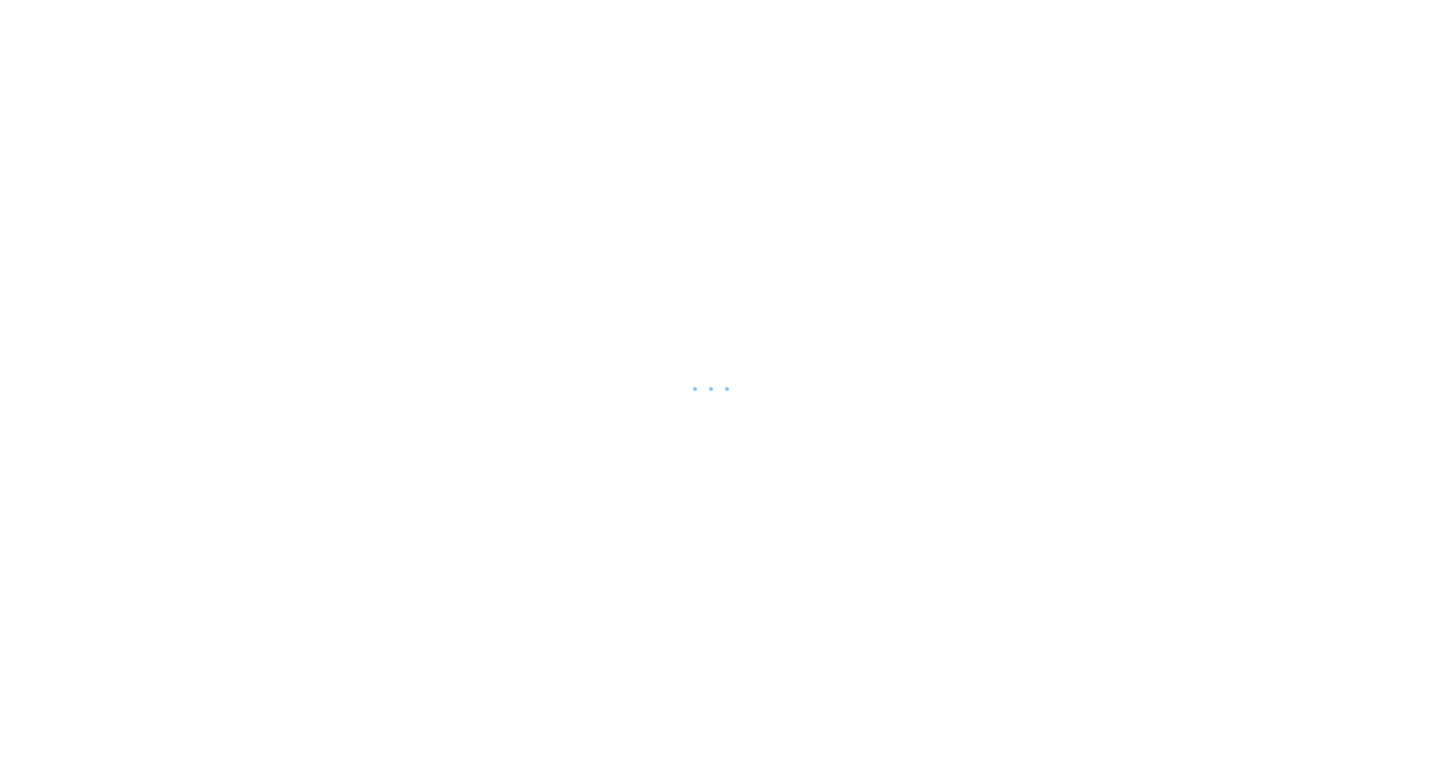 scroll, scrollTop: 0, scrollLeft: 0, axis: both 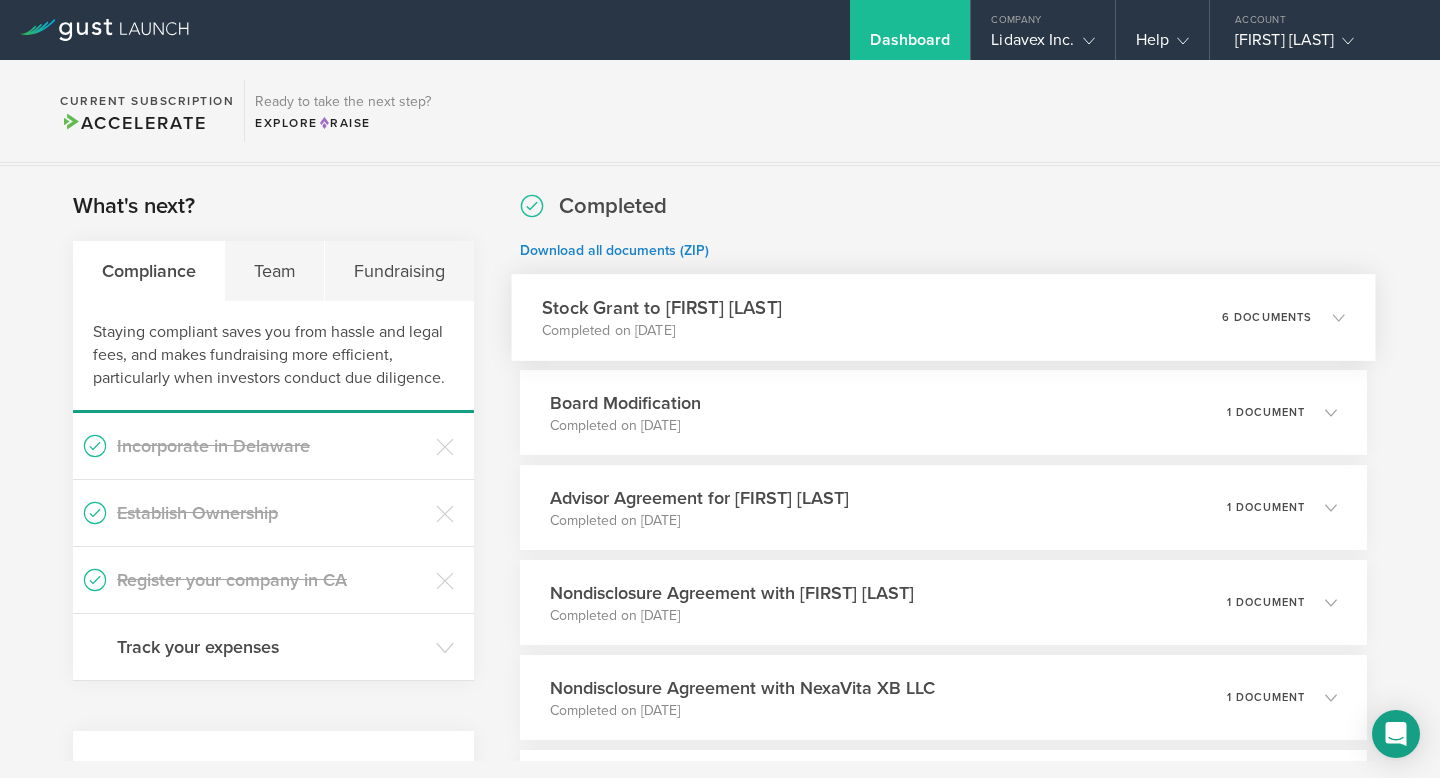 click on "Completed on [DATE]" at bounding box center (662, 331) 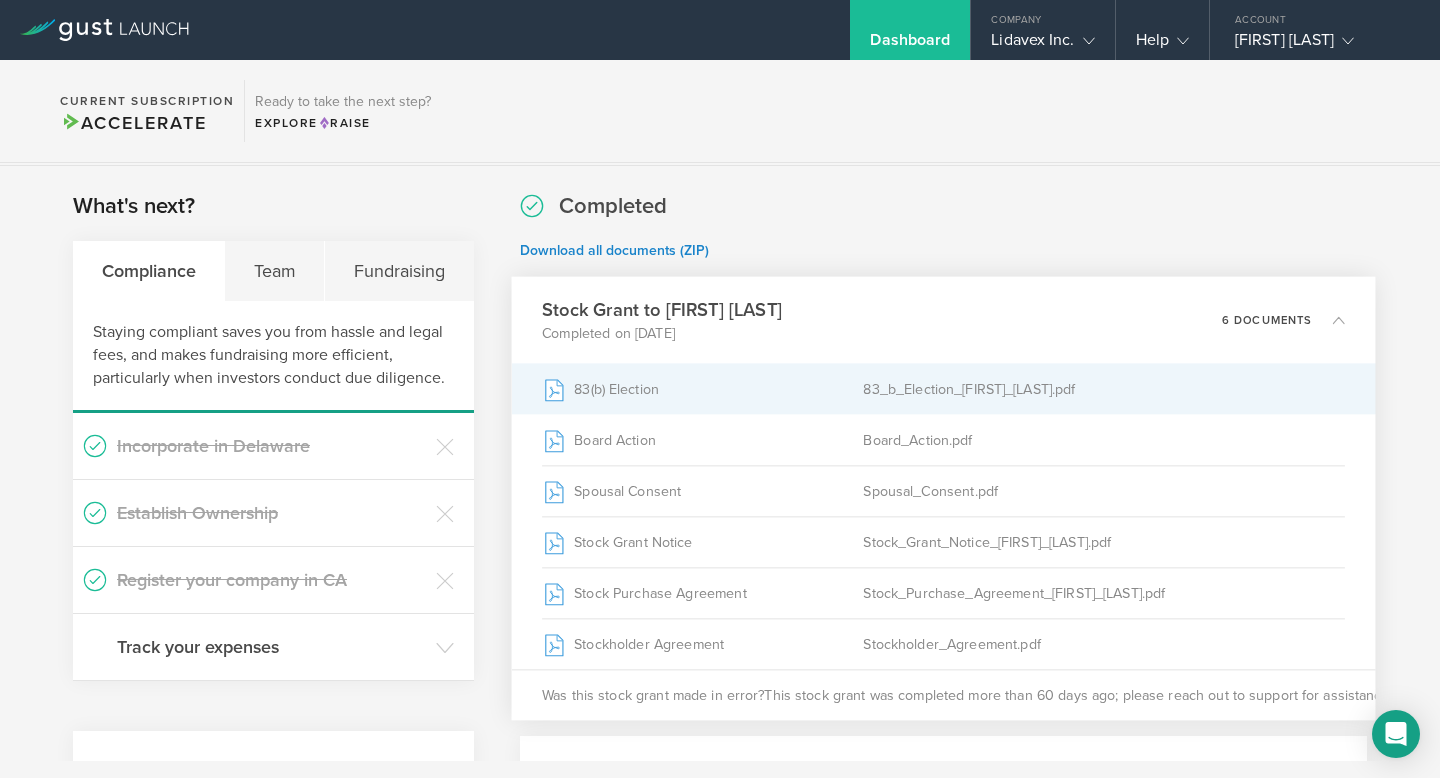 click on "83(b) Election" at bounding box center (702, 389) 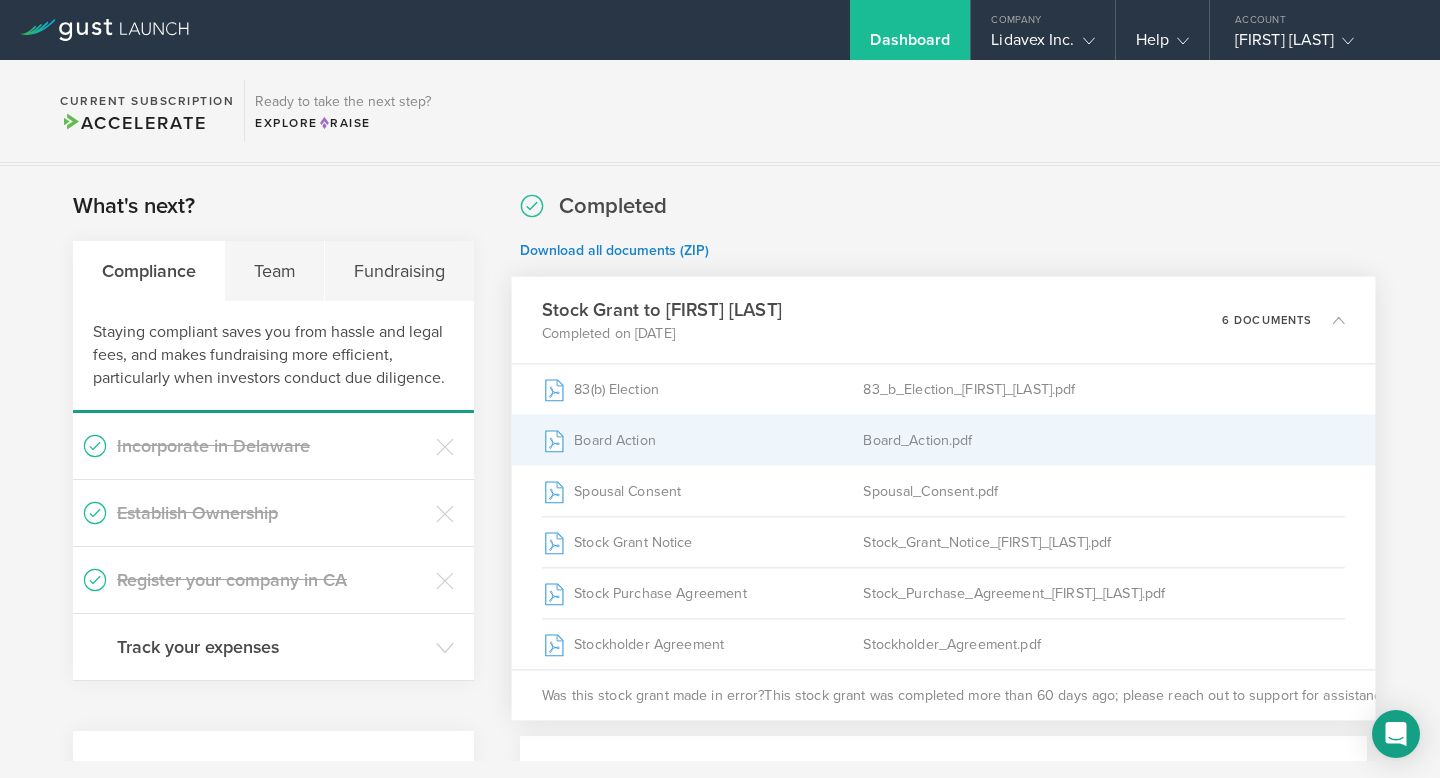 click on "Board_Action.pdf" at bounding box center [1104, 440] 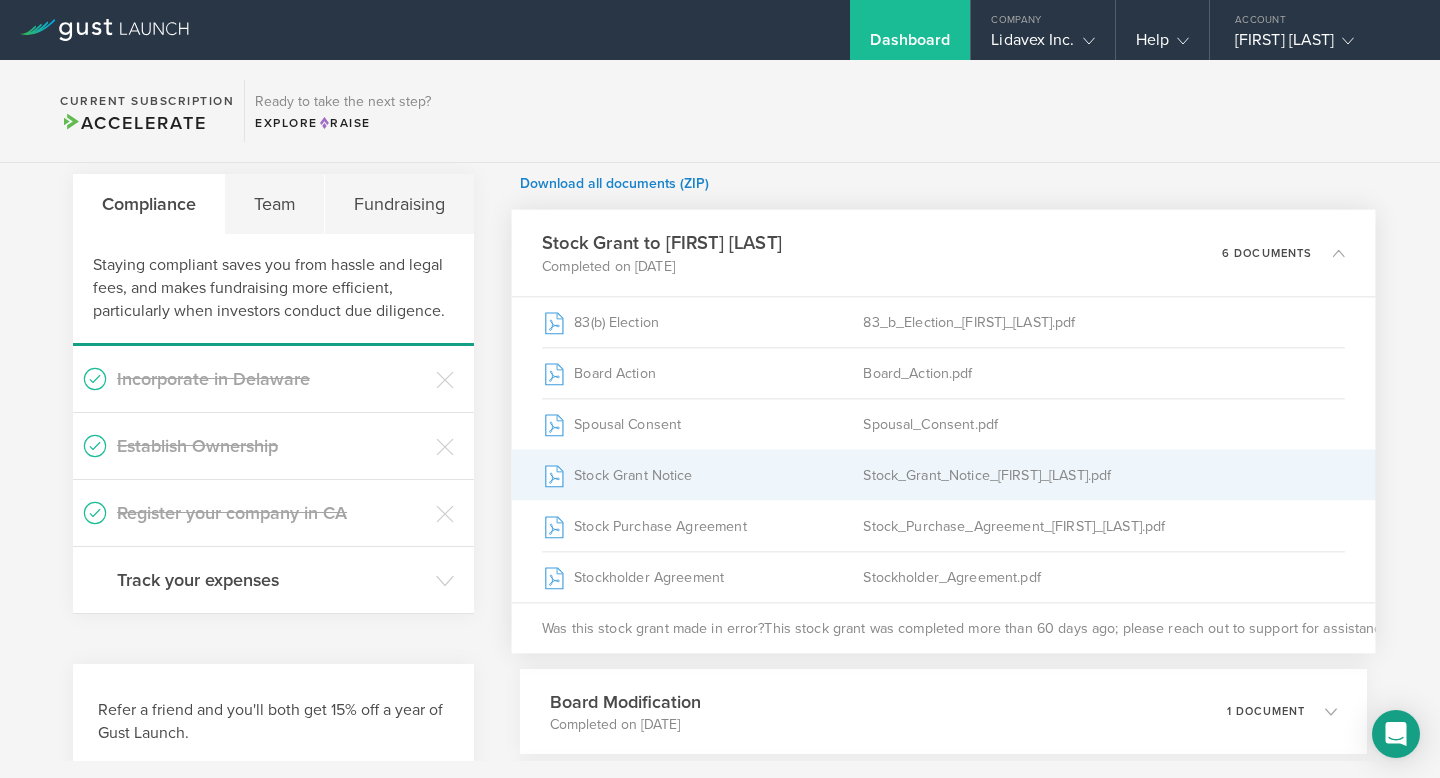 scroll, scrollTop: 380, scrollLeft: 0, axis: vertical 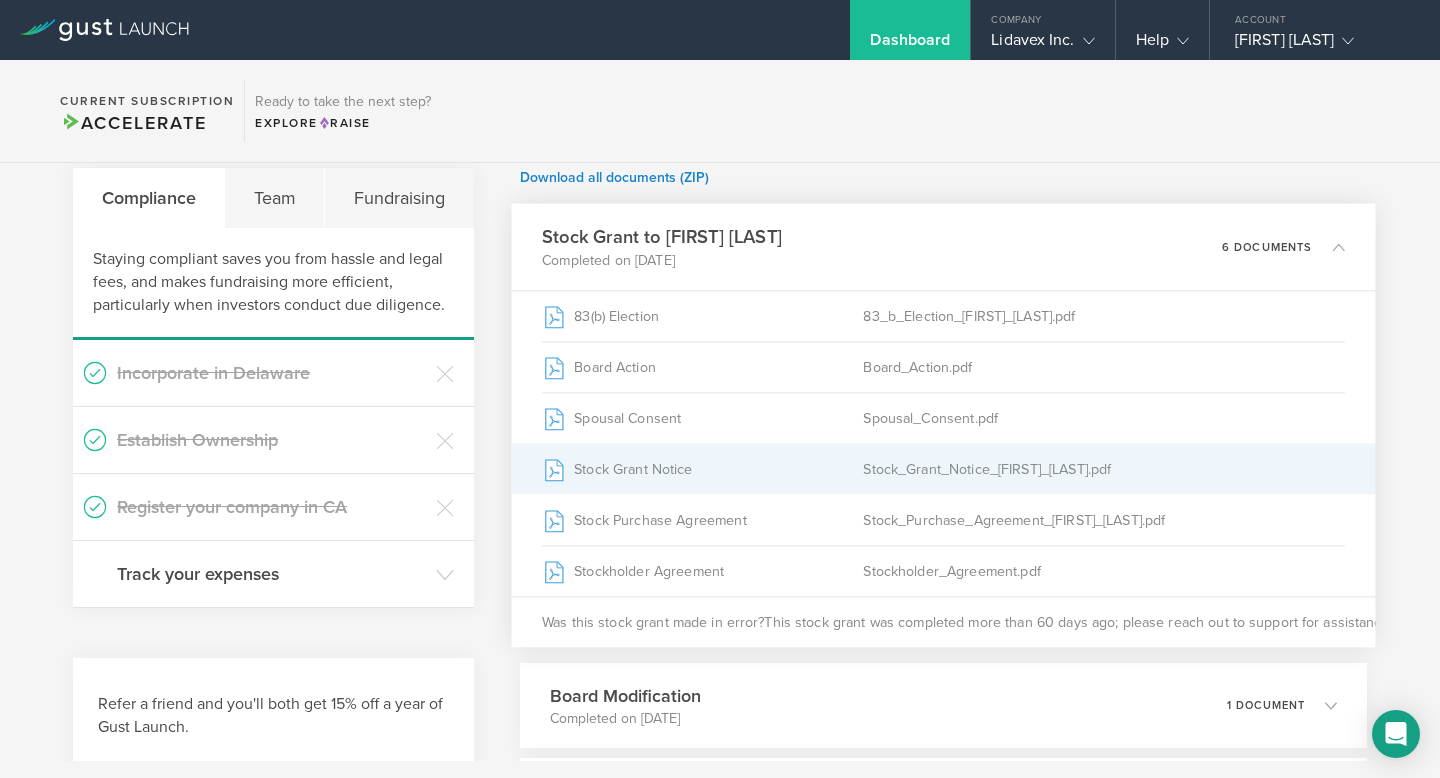 click on "Stock_Grant_Notice_[FIRST]_[LAST].pdf" at bounding box center [1104, 469] 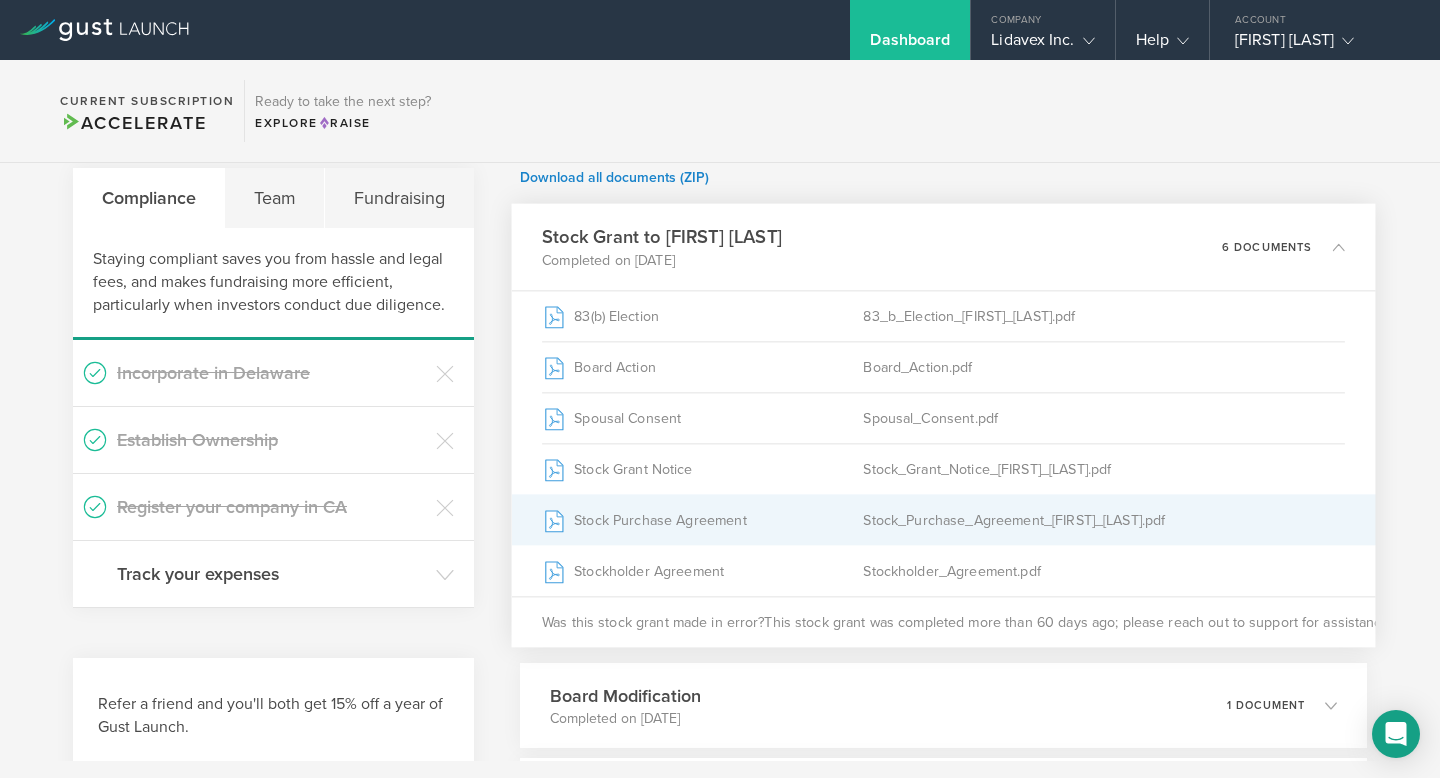 click on "Stock_Purchase_Agreement_[FIRST]_[LAST].pdf" at bounding box center [1104, 520] 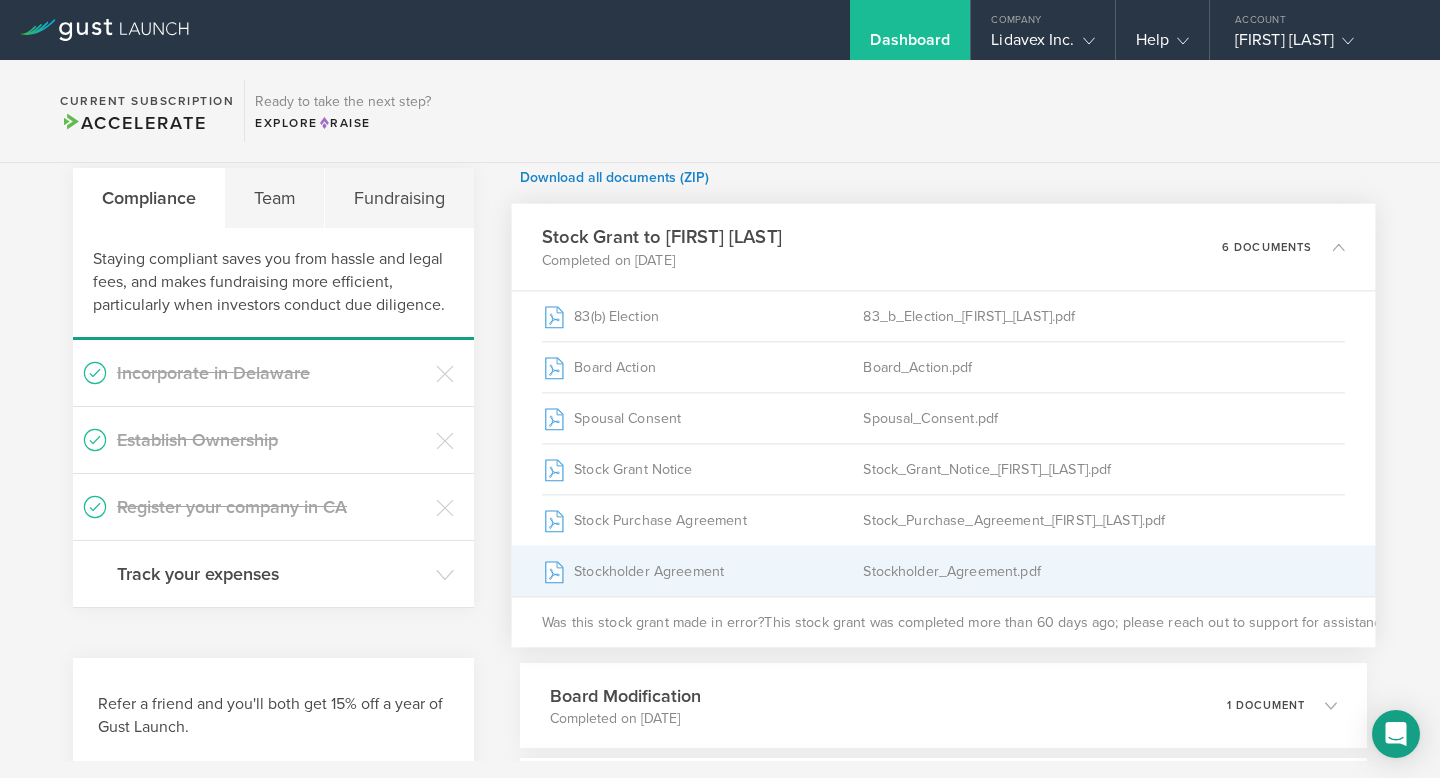 click on "Stockholder_Agreement.pdf" at bounding box center [1104, 571] 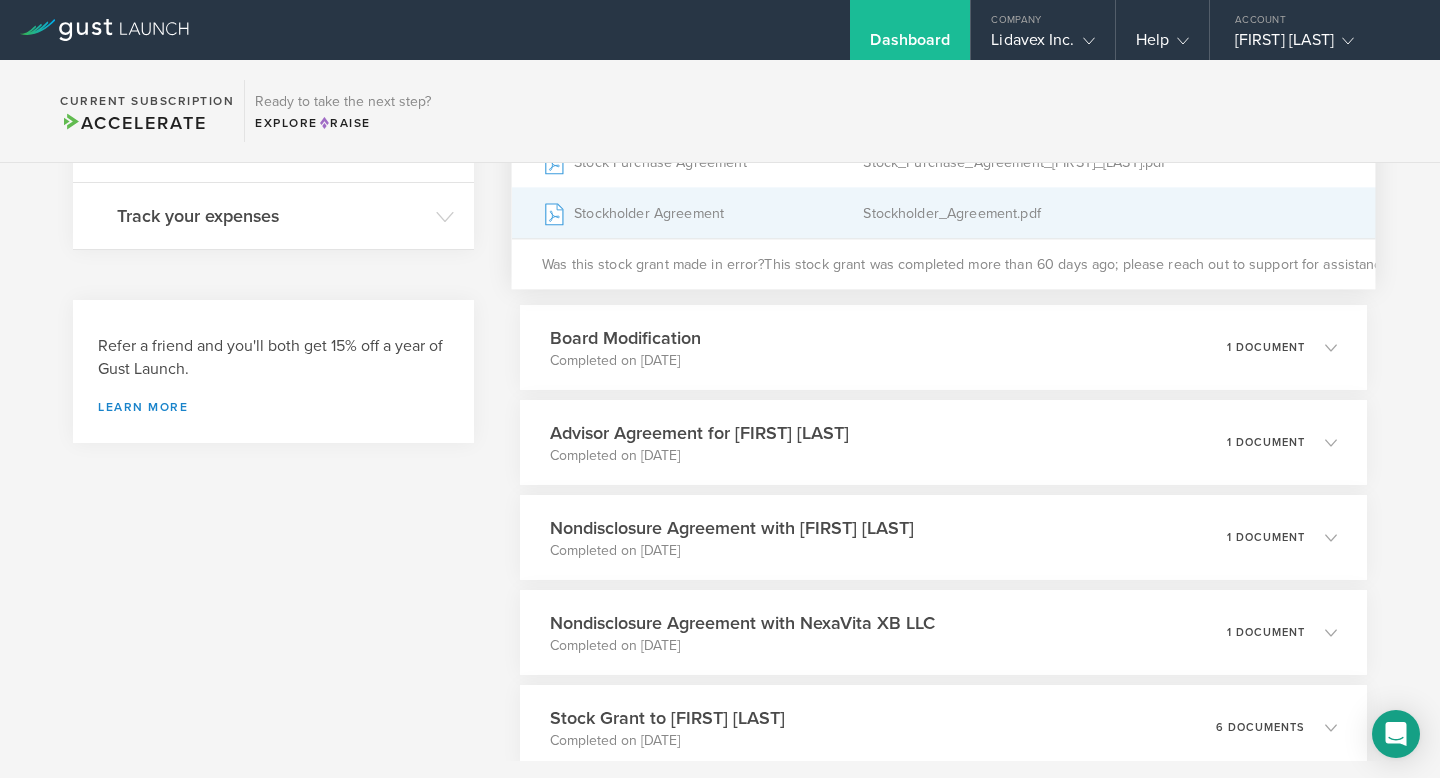 scroll, scrollTop: 739, scrollLeft: 0, axis: vertical 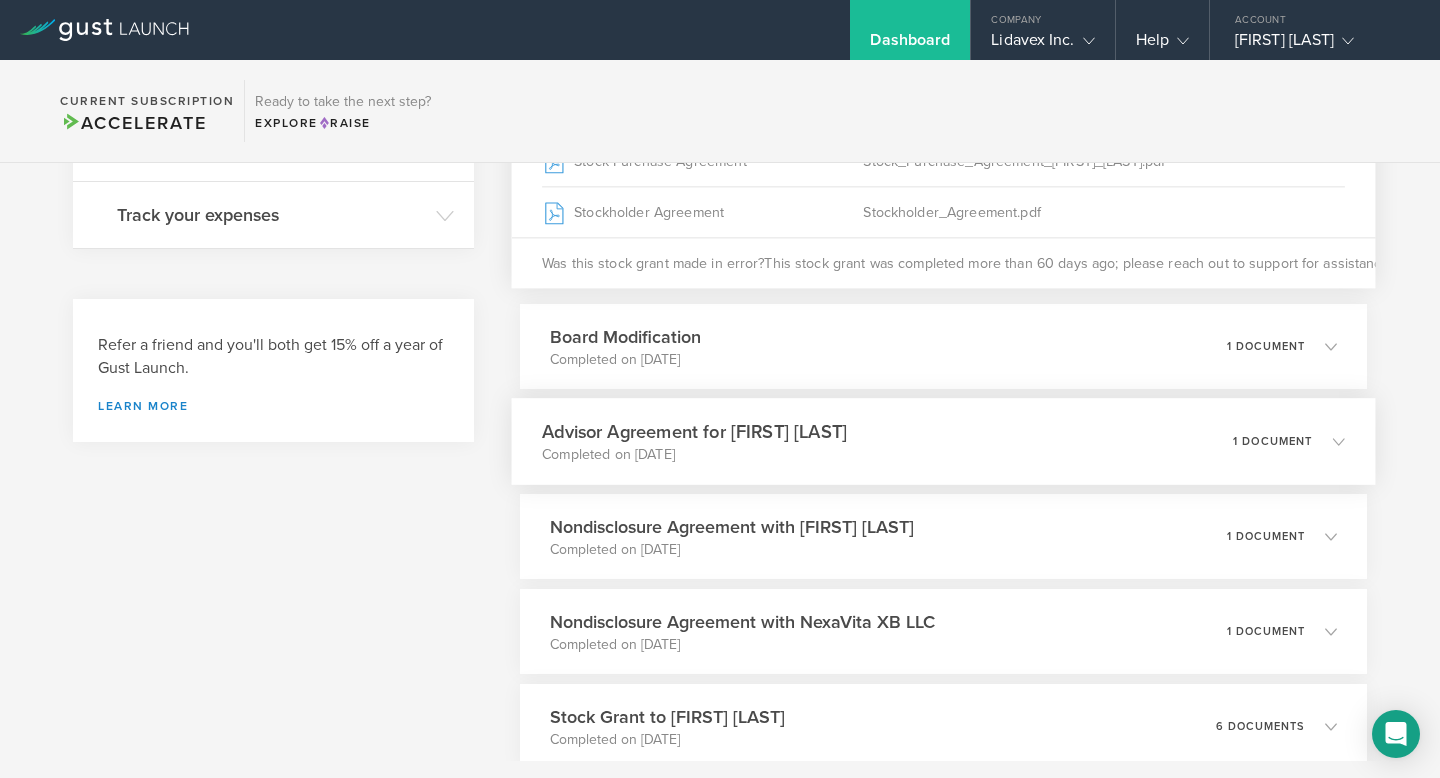 click on "Completed on [DATE]" at bounding box center (694, 455) 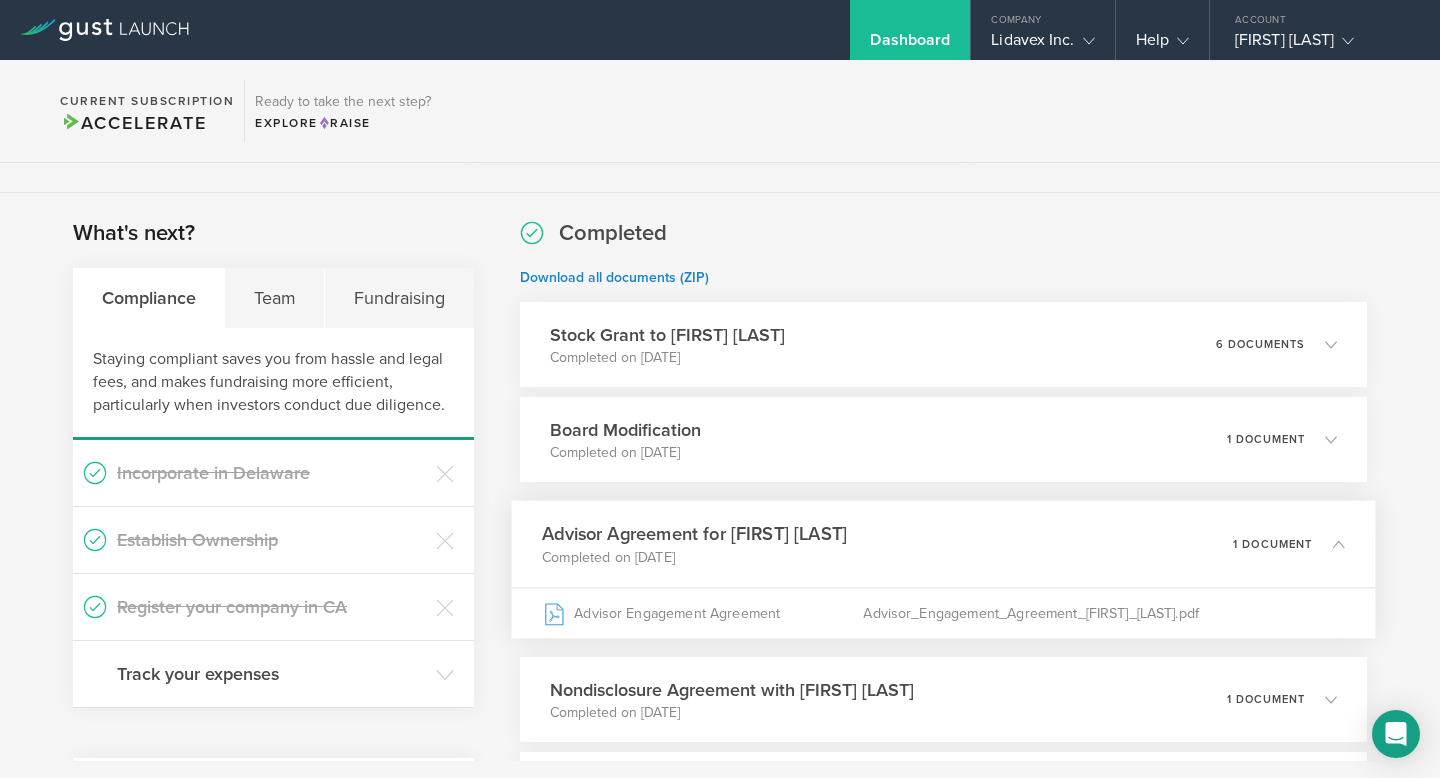 scroll, scrollTop: 234, scrollLeft: 0, axis: vertical 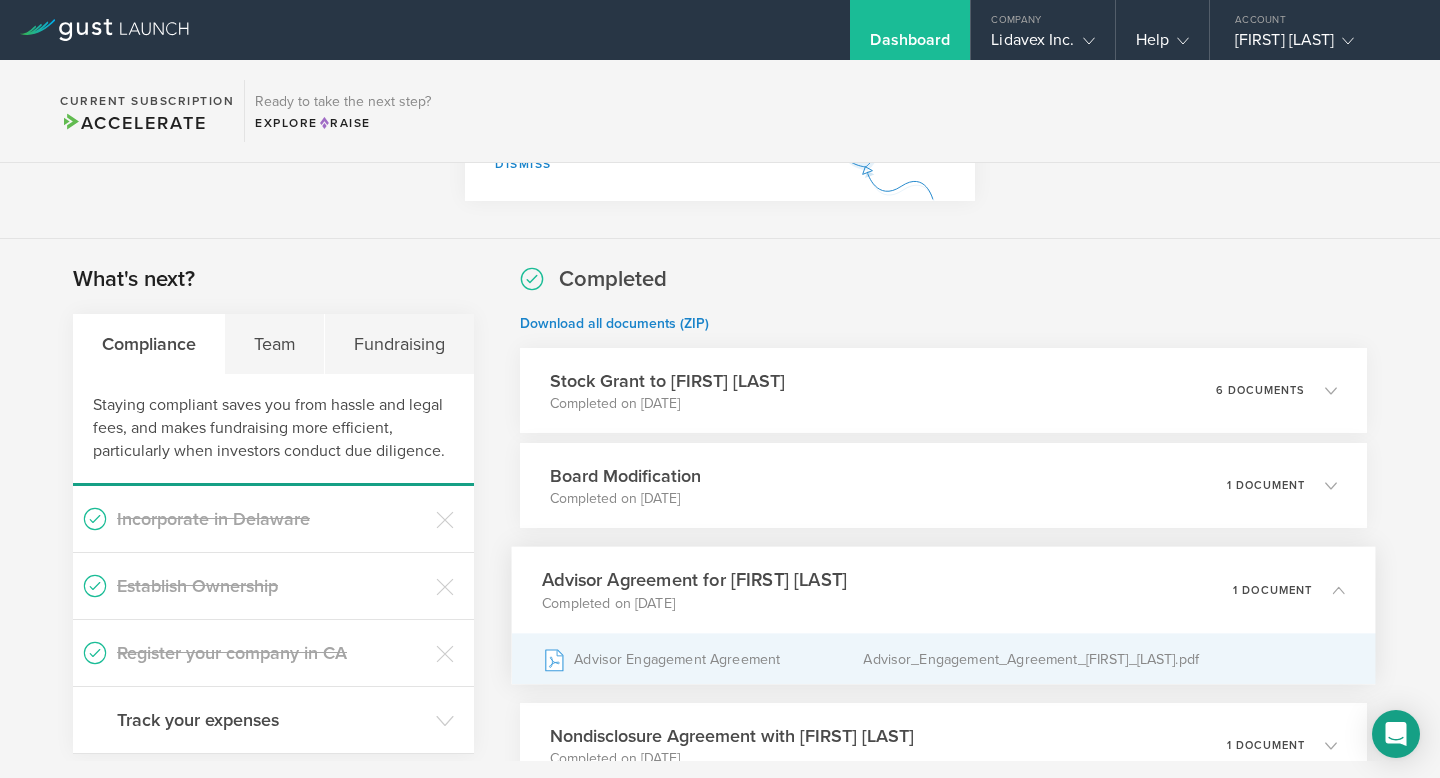 click on "Advisor Engagement Agreement" at bounding box center [702, 659] 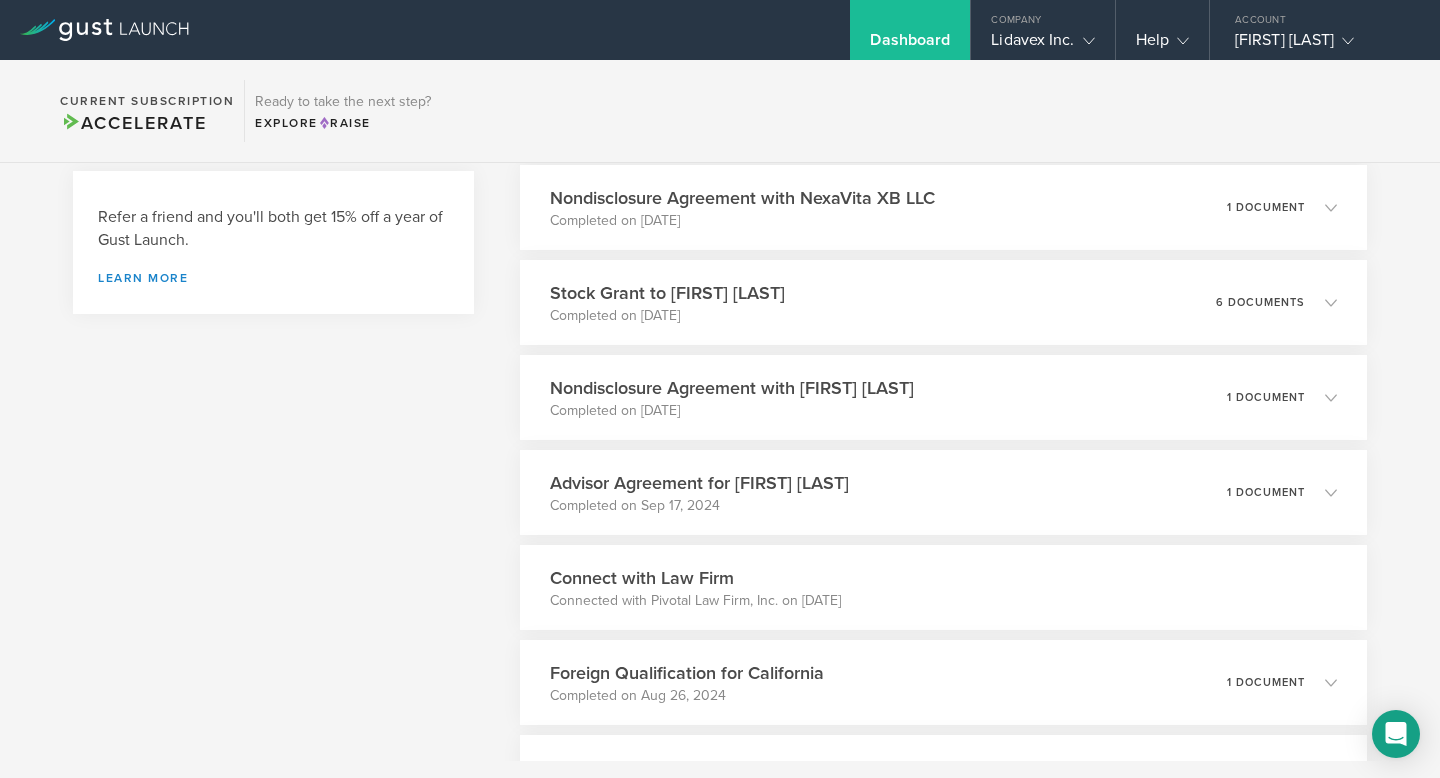 scroll, scrollTop: 844, scrollLeft: 0, axis: vertical 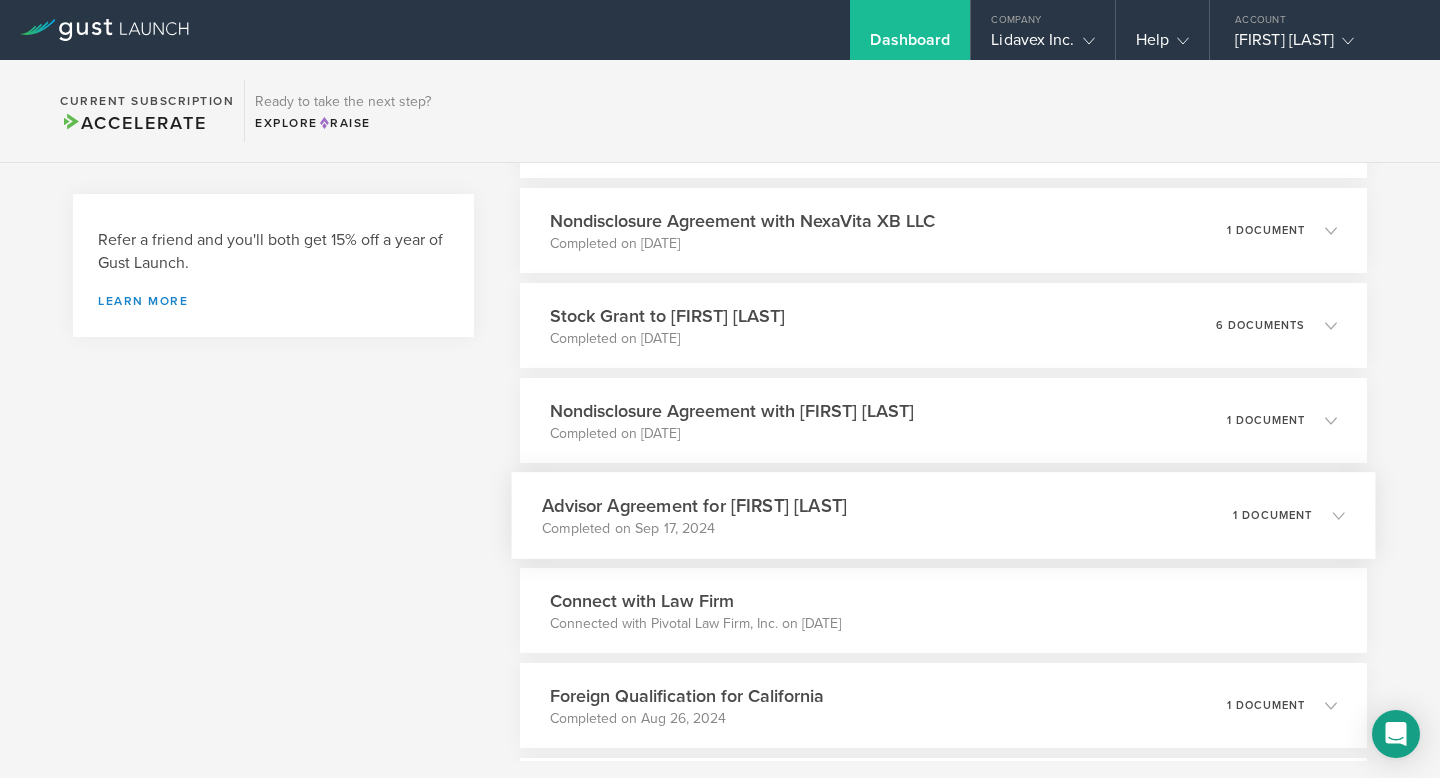 click on "Advisor Agreement for [FIRST] [LAST]" at bounding box center [694, 505] 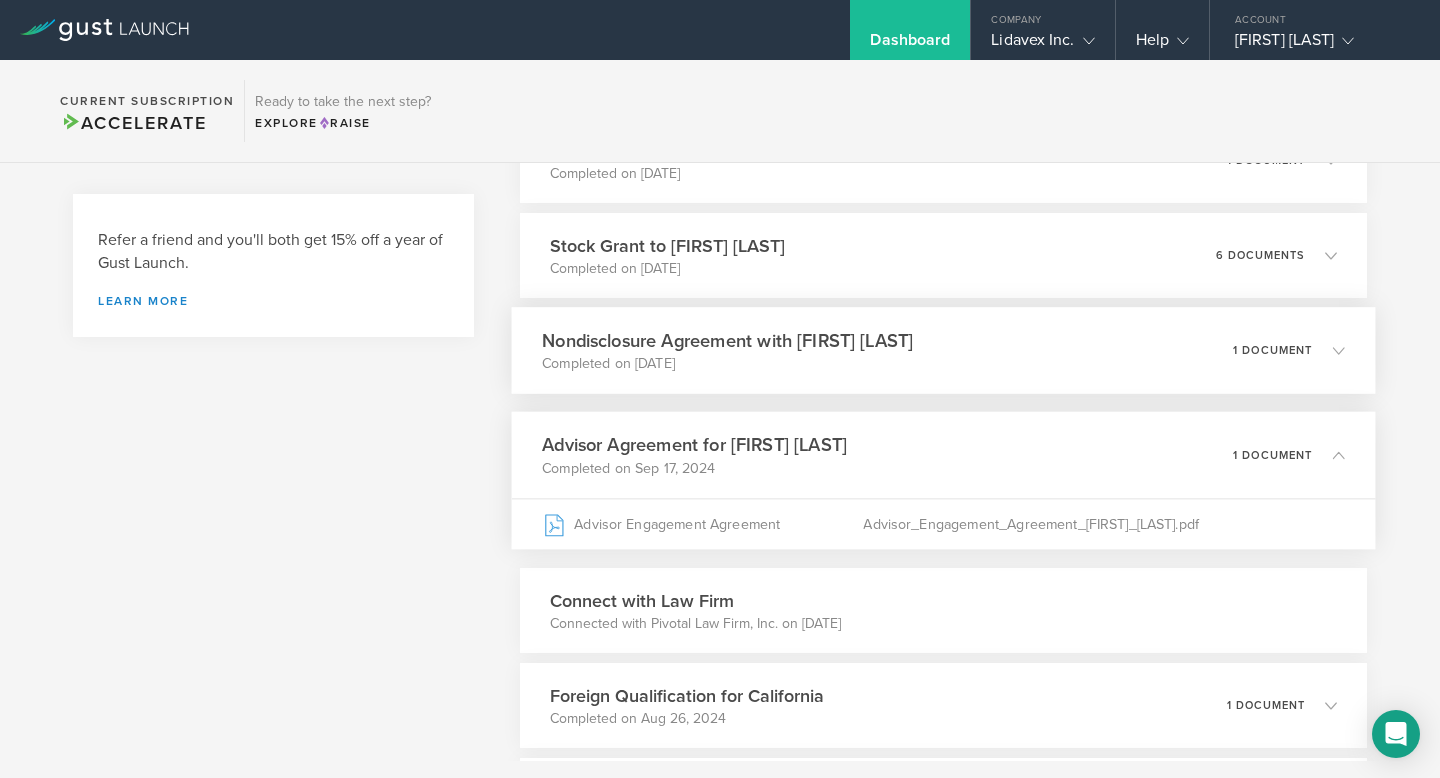 click on "Completed on [DATE]" at bounding box center [727, 364] 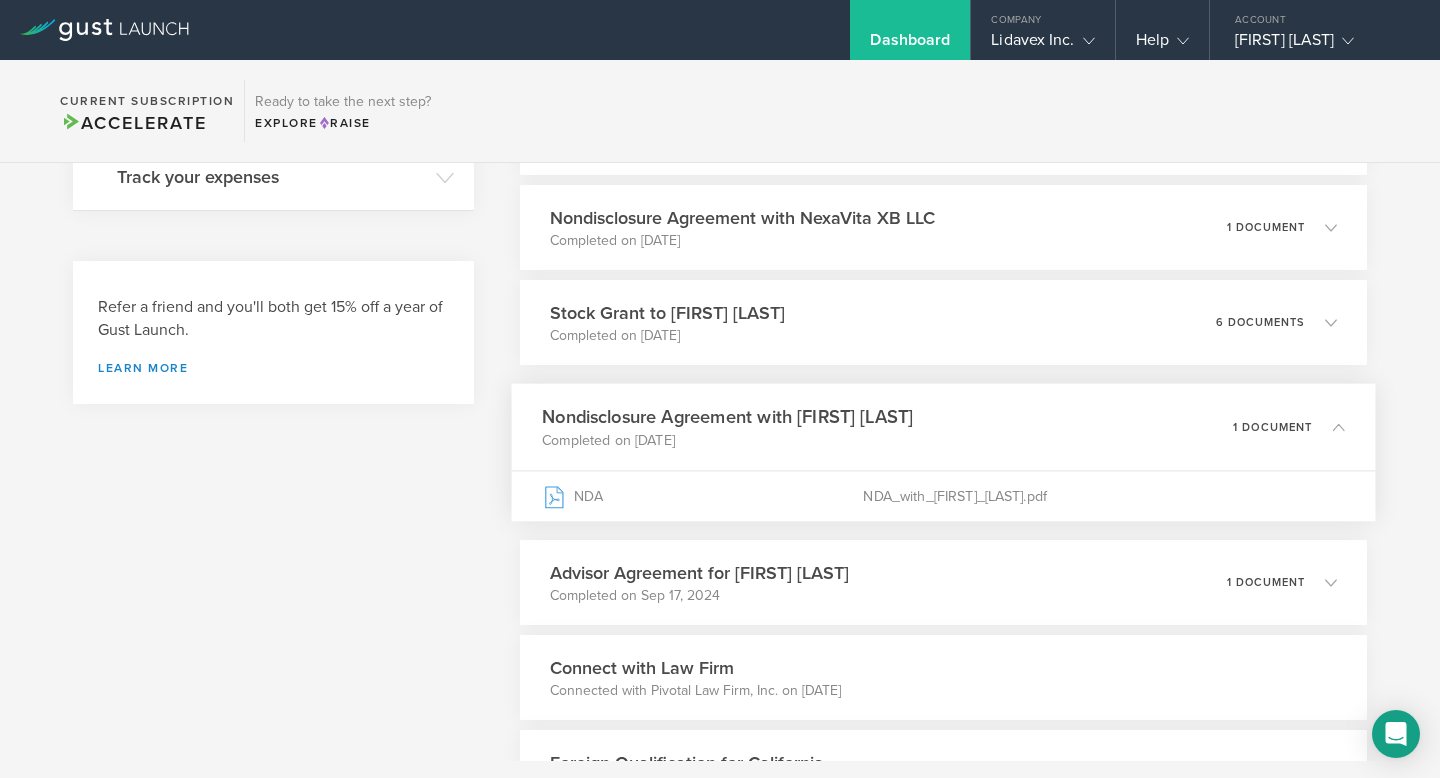 scroll, scrollTop: 770, scrollLeft: 0, axis: vertical 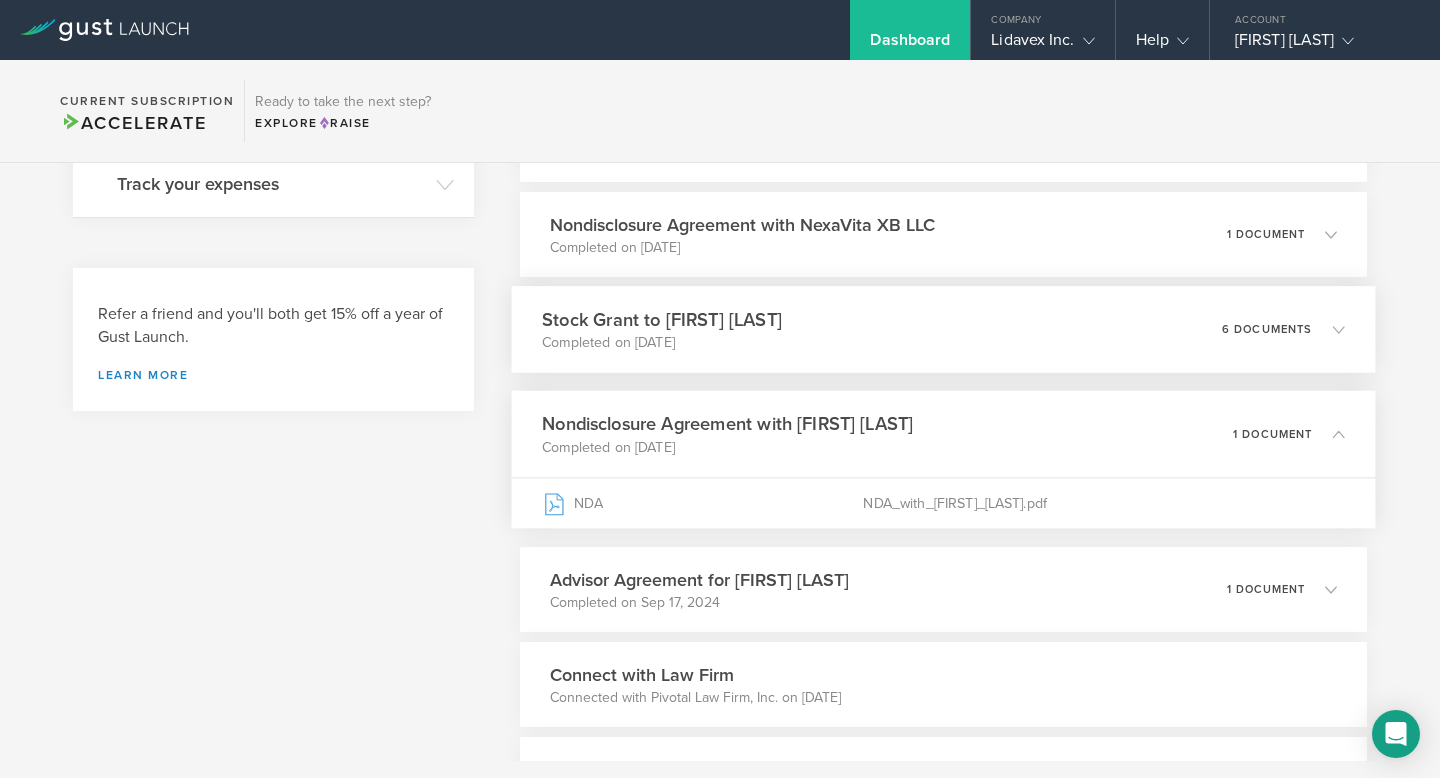 click on "Stock Grant to [FIRST] [LAST] Completed on [DATE]  6 documents" at bounding box center [943, 329] 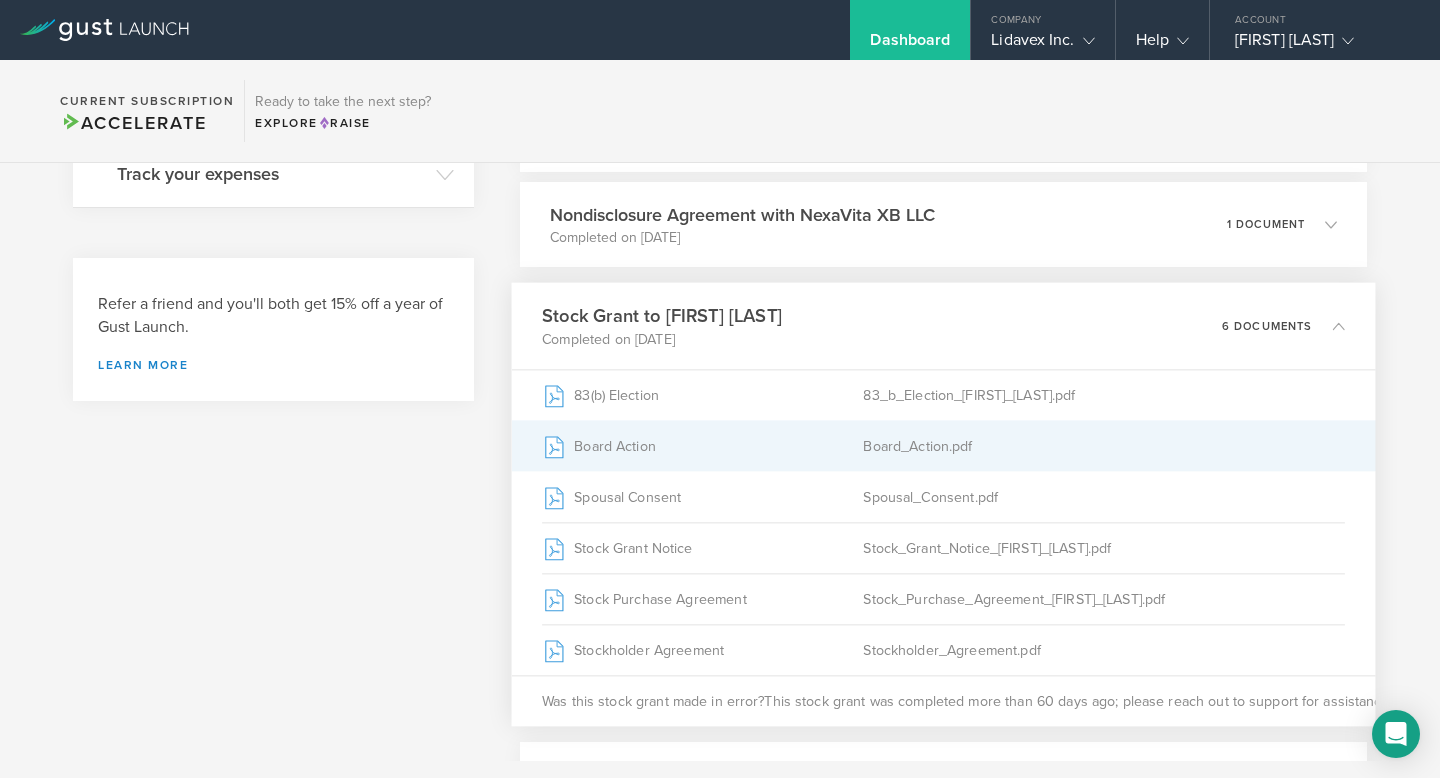 scroll, scrollTop: 797, scrollLeft: 0, axis: vertical 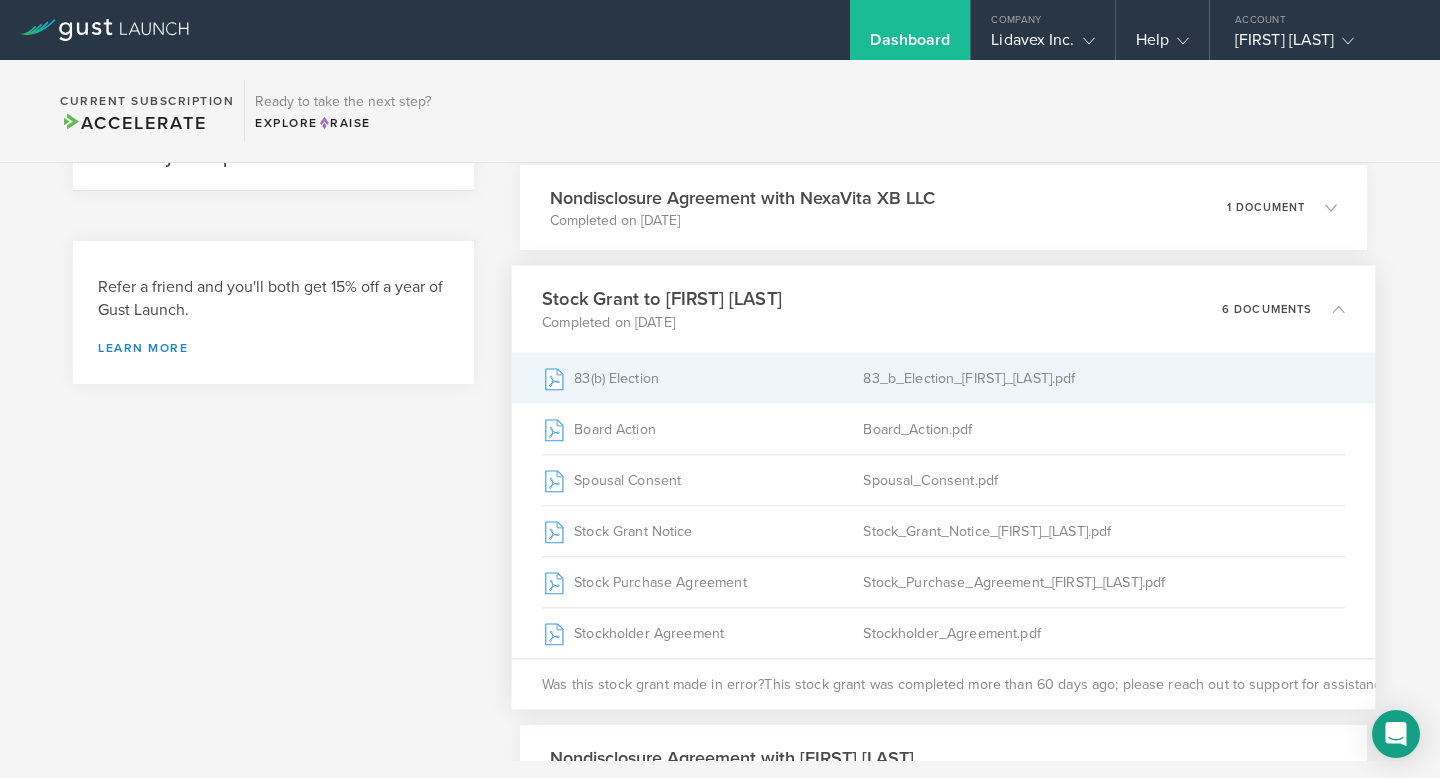 drag, startPoint x: 826, startPoint y: 389, endPoint x: 826, endPoint y: 369, distance: 20 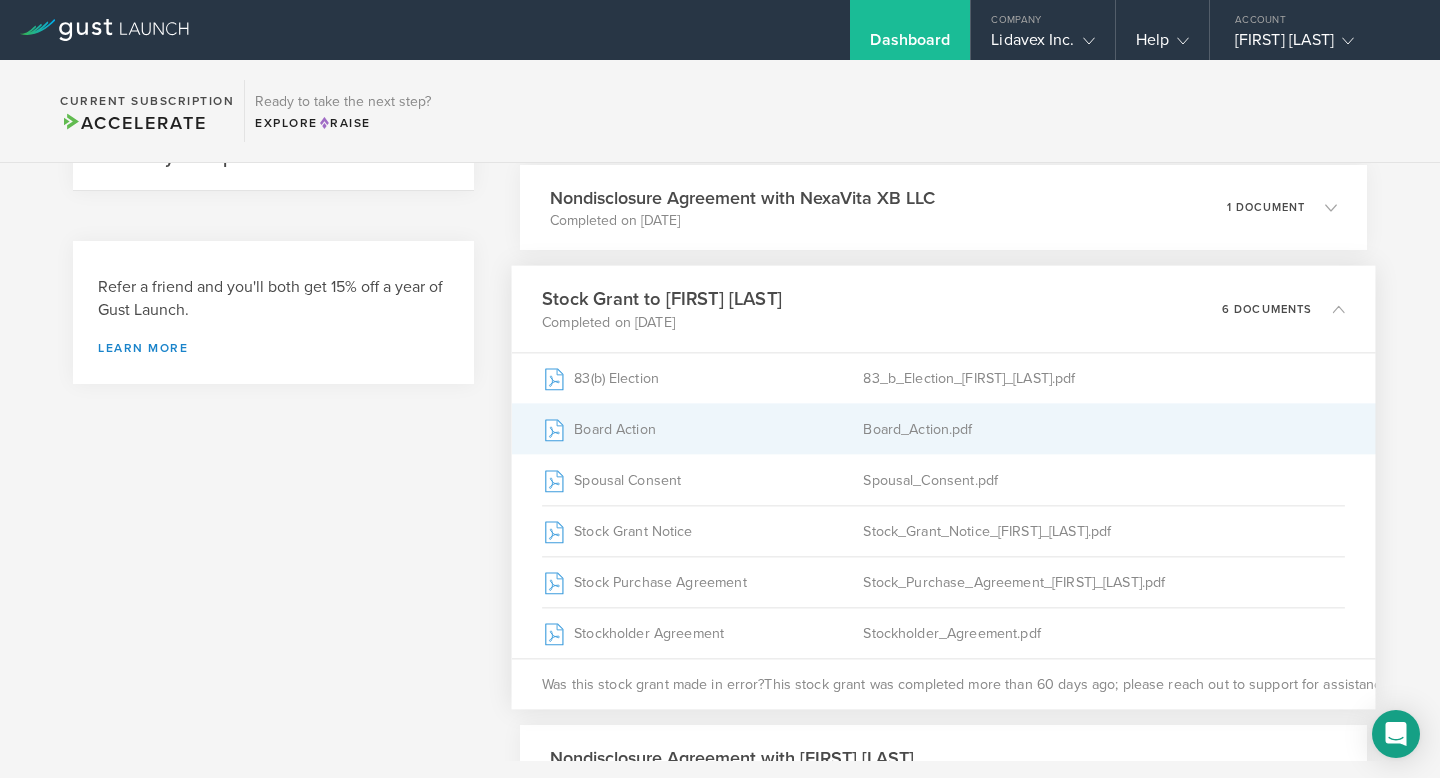 click on "Board_Action.pdf" at bounding box center (1104, 429) 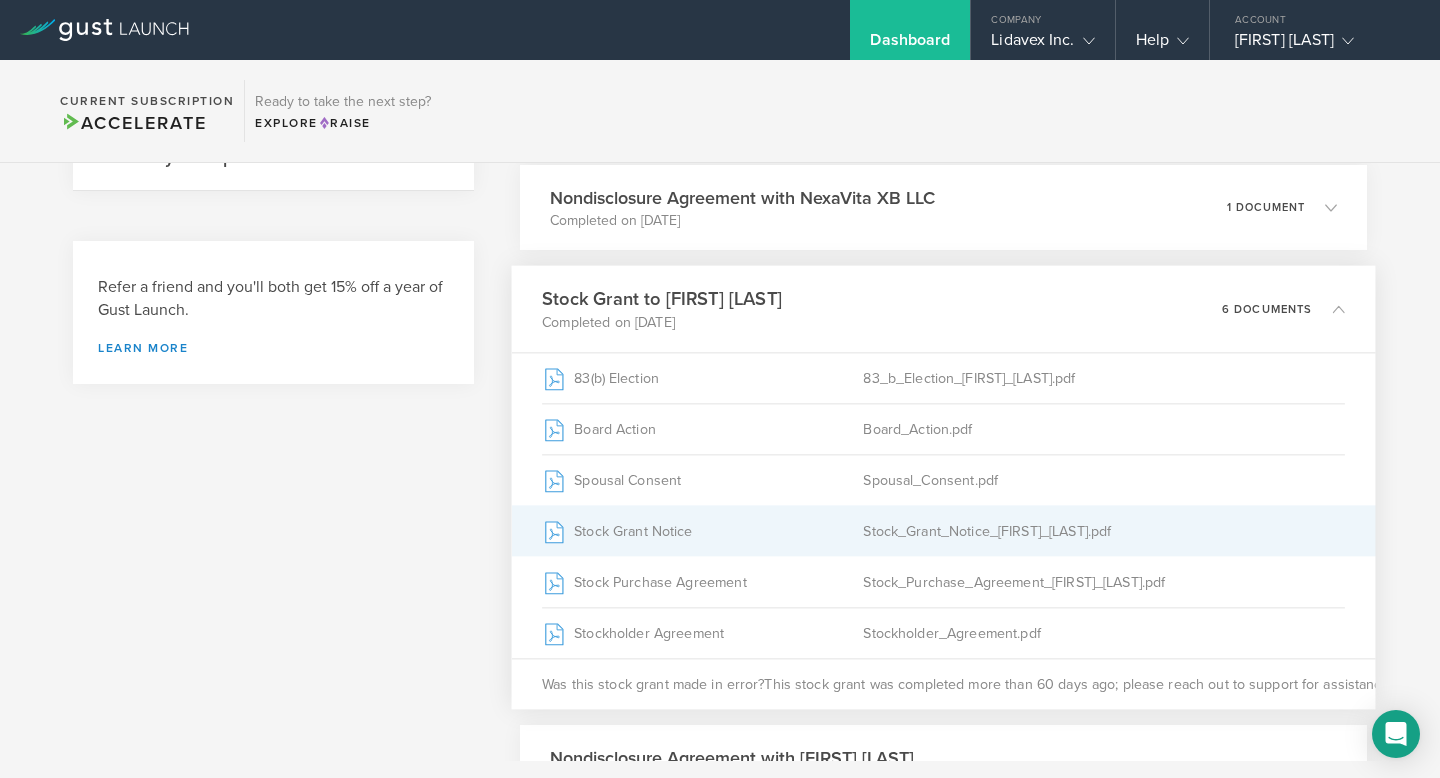 click on "Stock_Grant_Notice_[FIRST]_[LAST].pdf" at bounding box center [1104, 531] 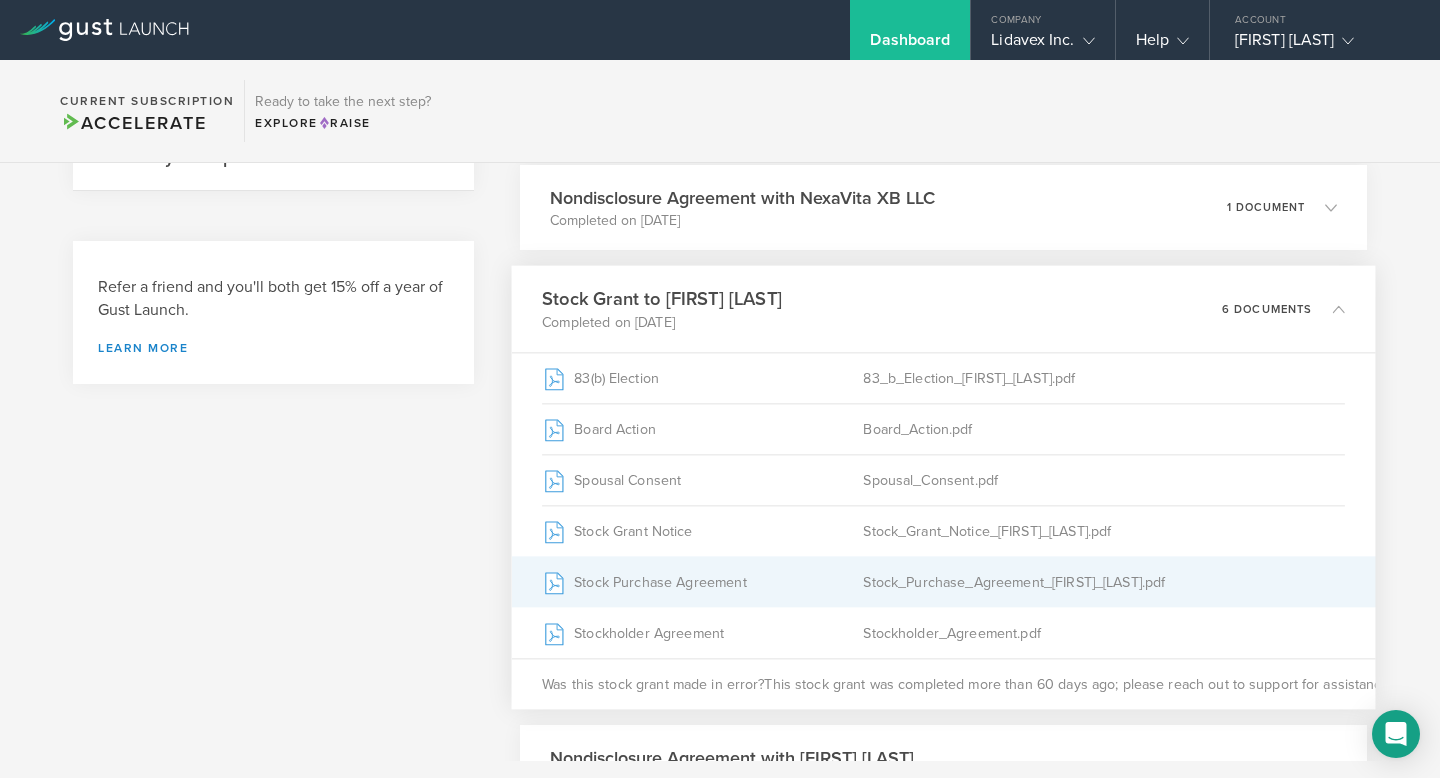 click on "Stock_Purchase_Agreement_[FIRST]_[LAST].pdf" at bounding box center [1104, 582] 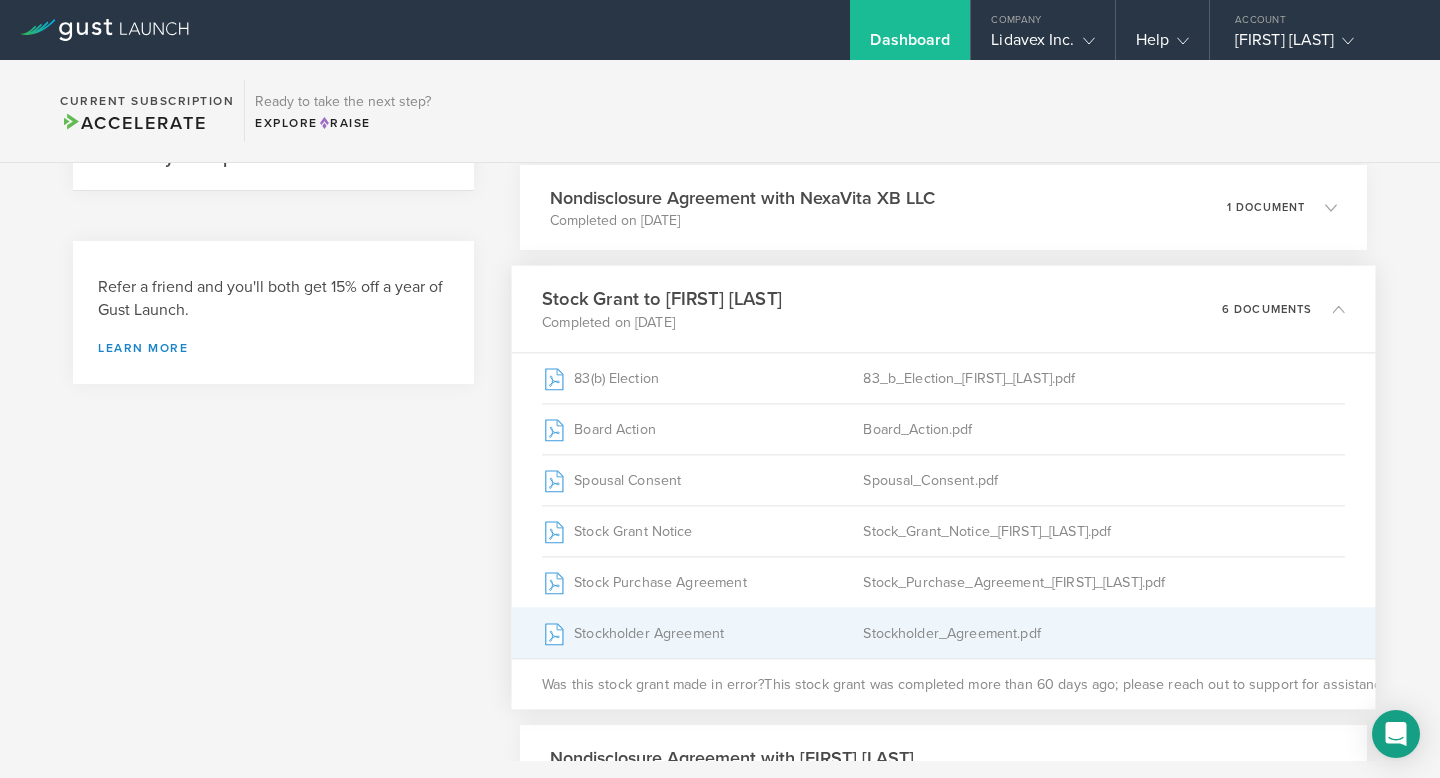 click on "Stockholder_Agreement.pdf" at bounding box center [1104, 633] 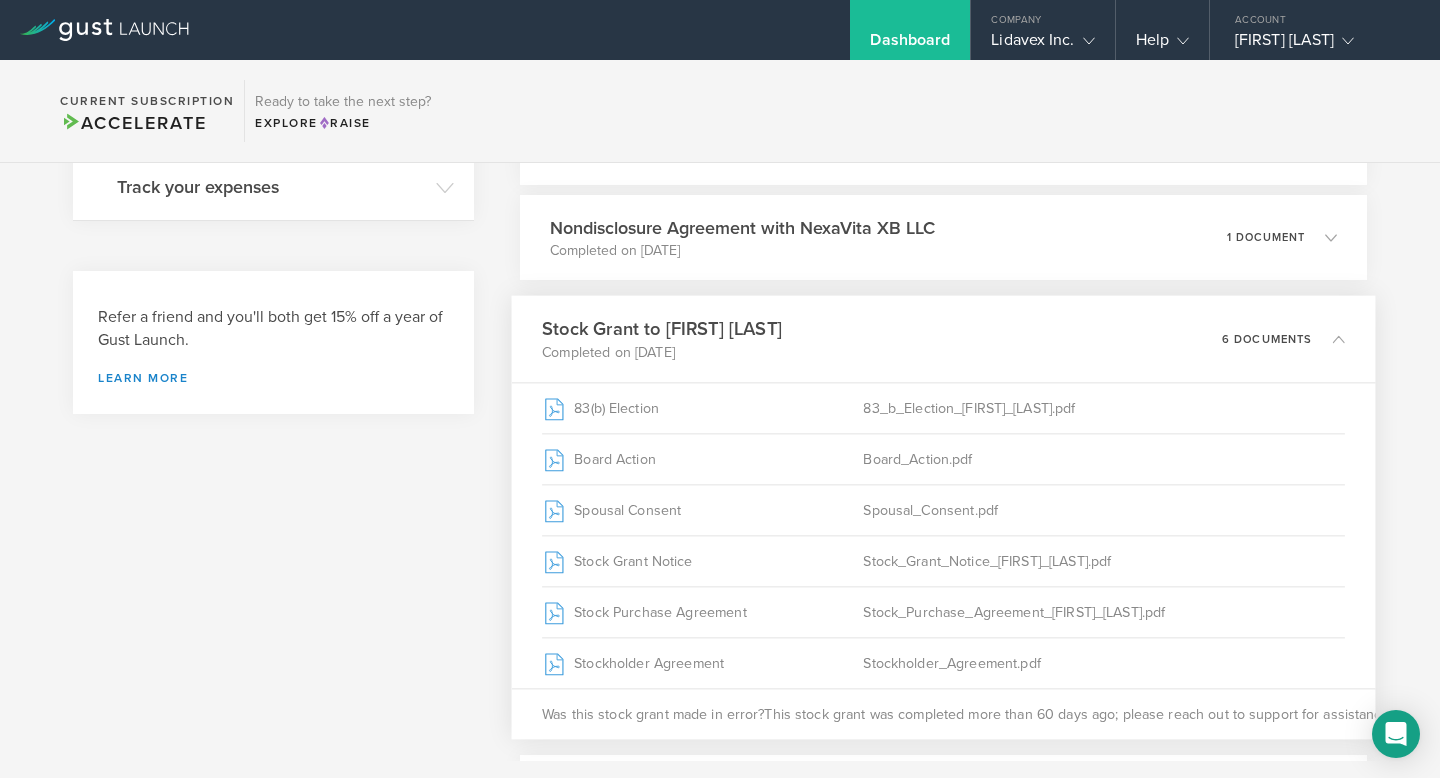 scroll, scrollTop: 406, scrollLeft: 0, axis: vertical 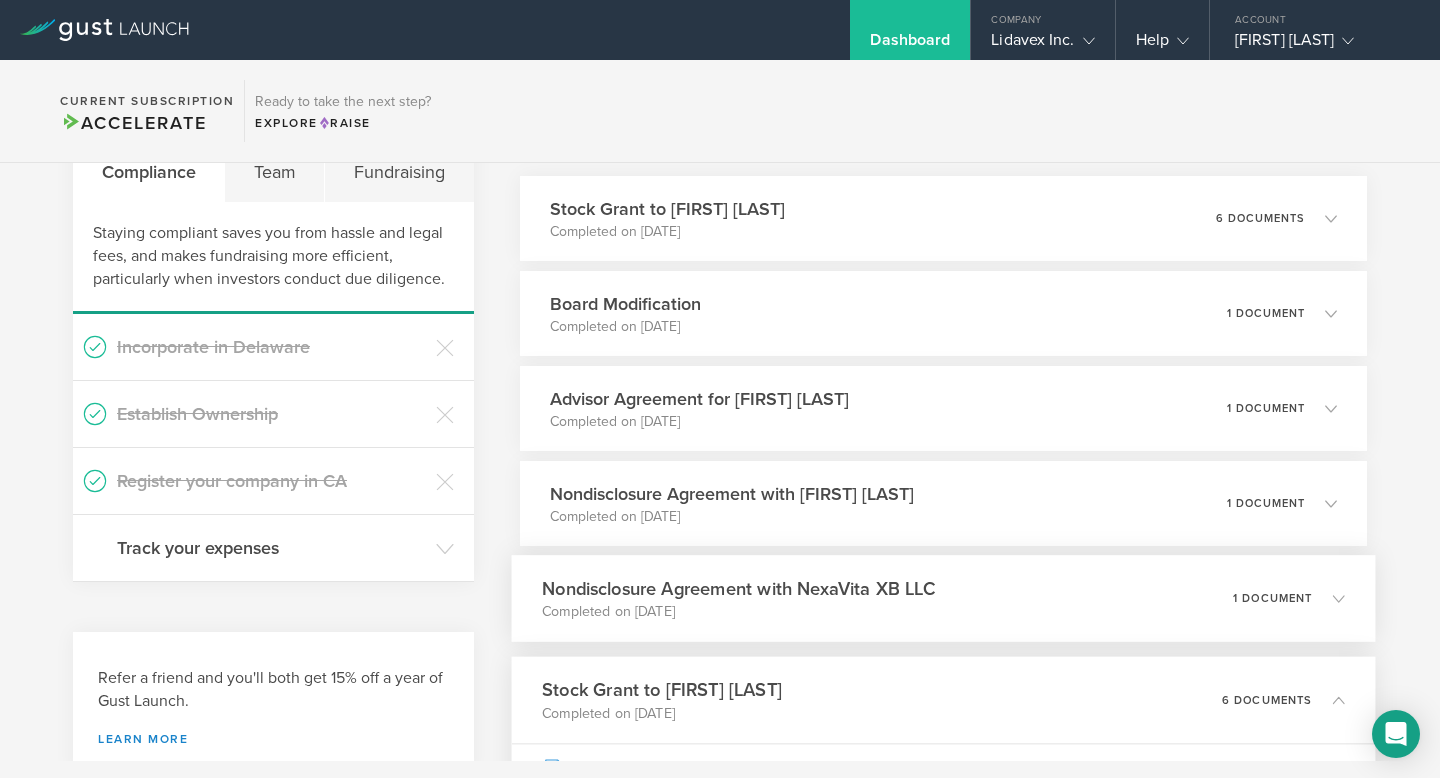 click on "Nondisclosure Agreement with NexaVita XB LLC" at bounding box center [738, 588] 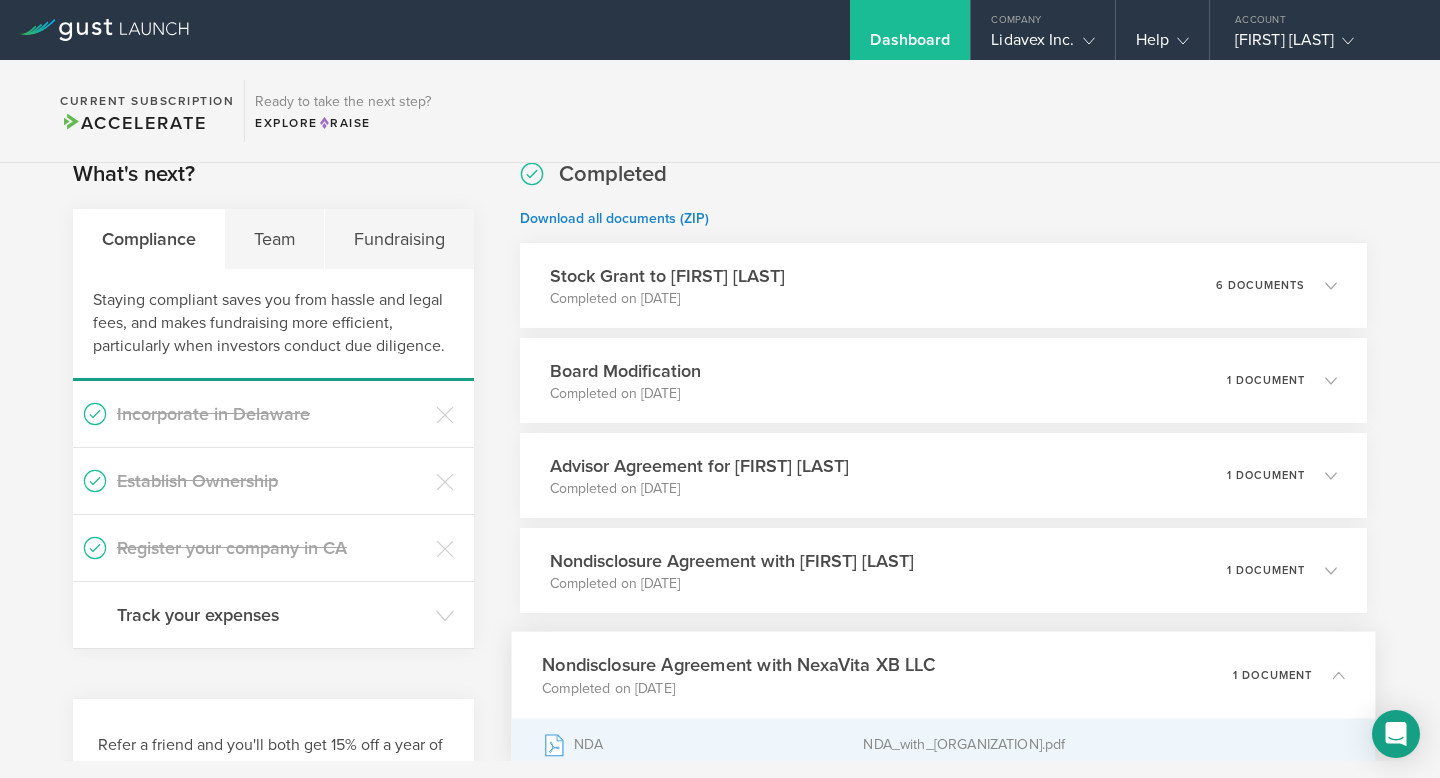 scroll, scrollTop: 338, scrollLeft: 0, axis: vertical 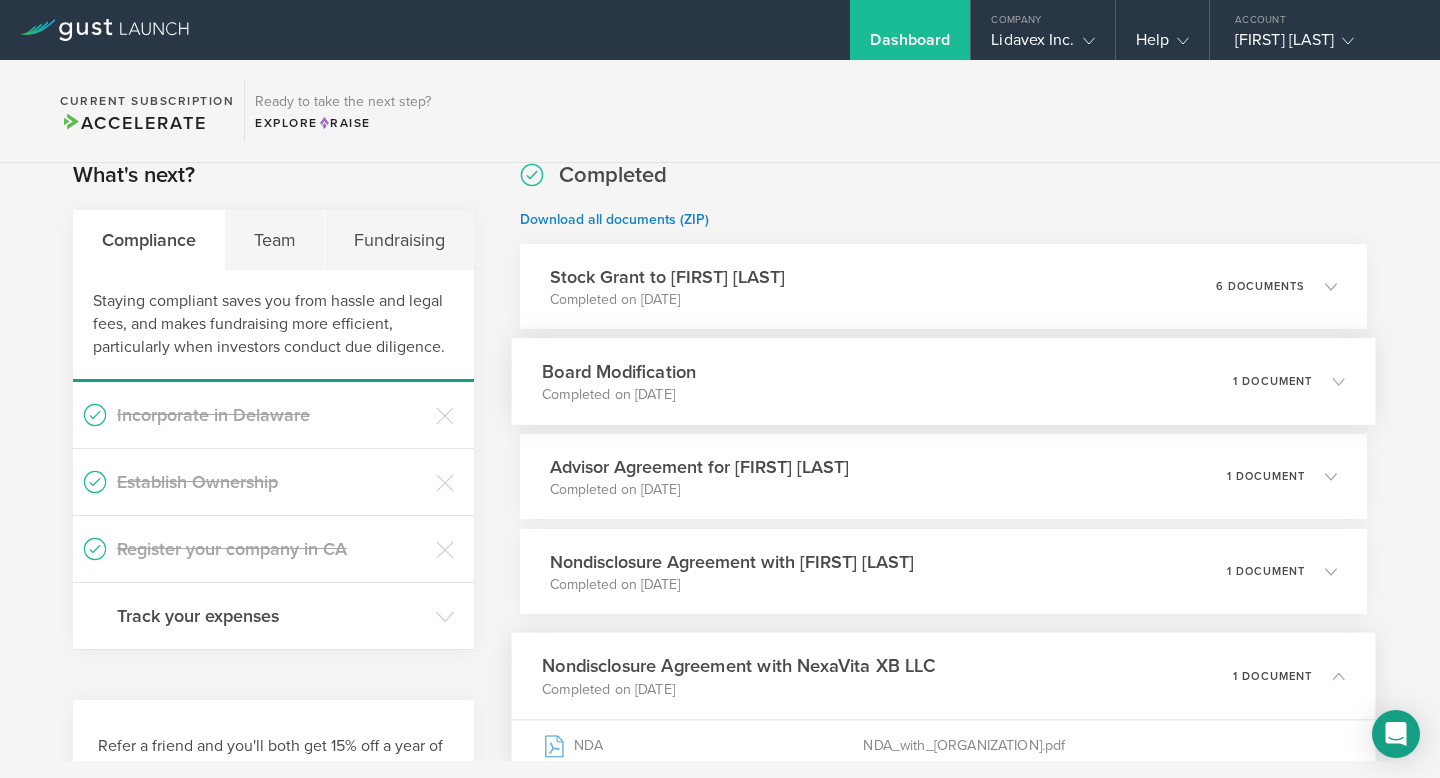 click on "Board Modification Completed on [DATE]  1 document" at bounding box center (943, 381) 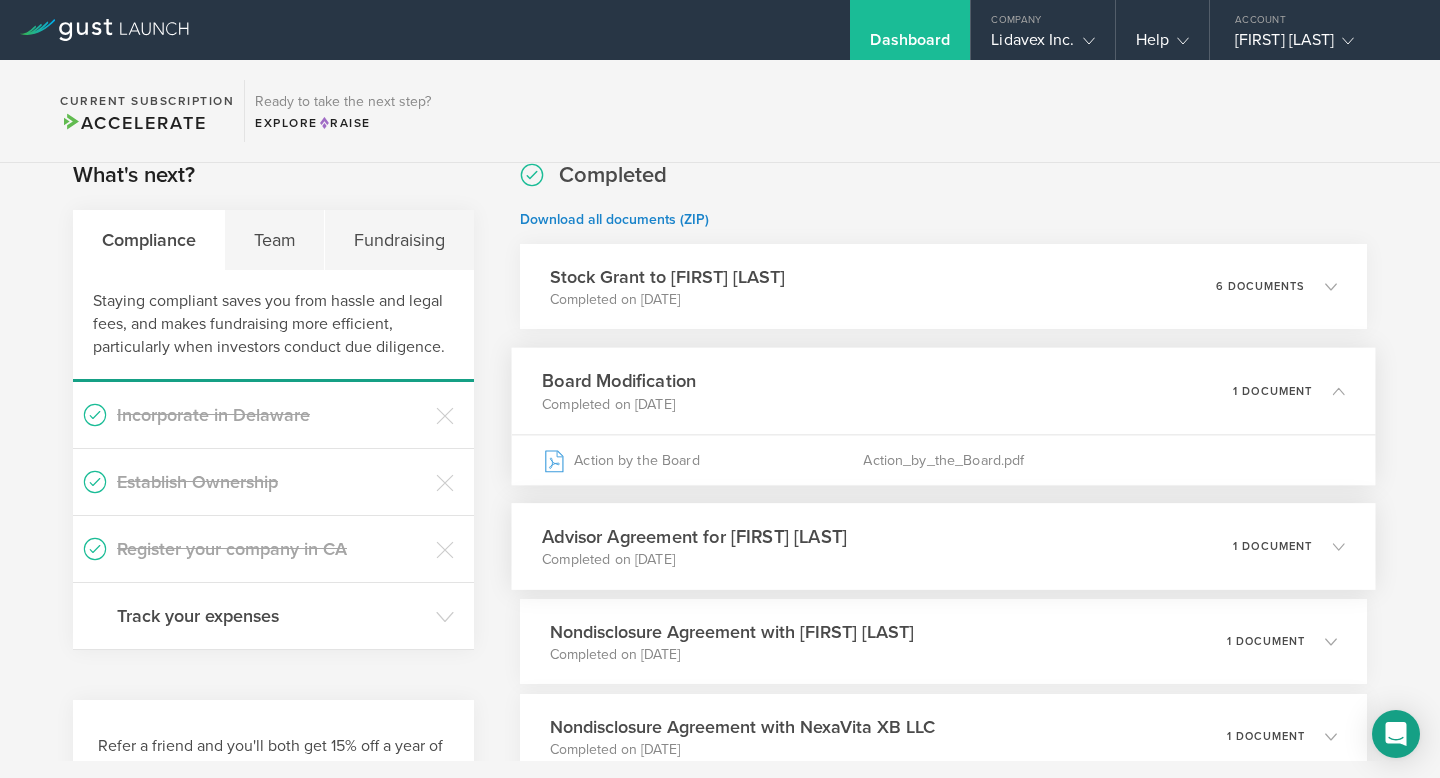 scroll, scrollTop: 402, scrollLeft: 0, axis: vertical 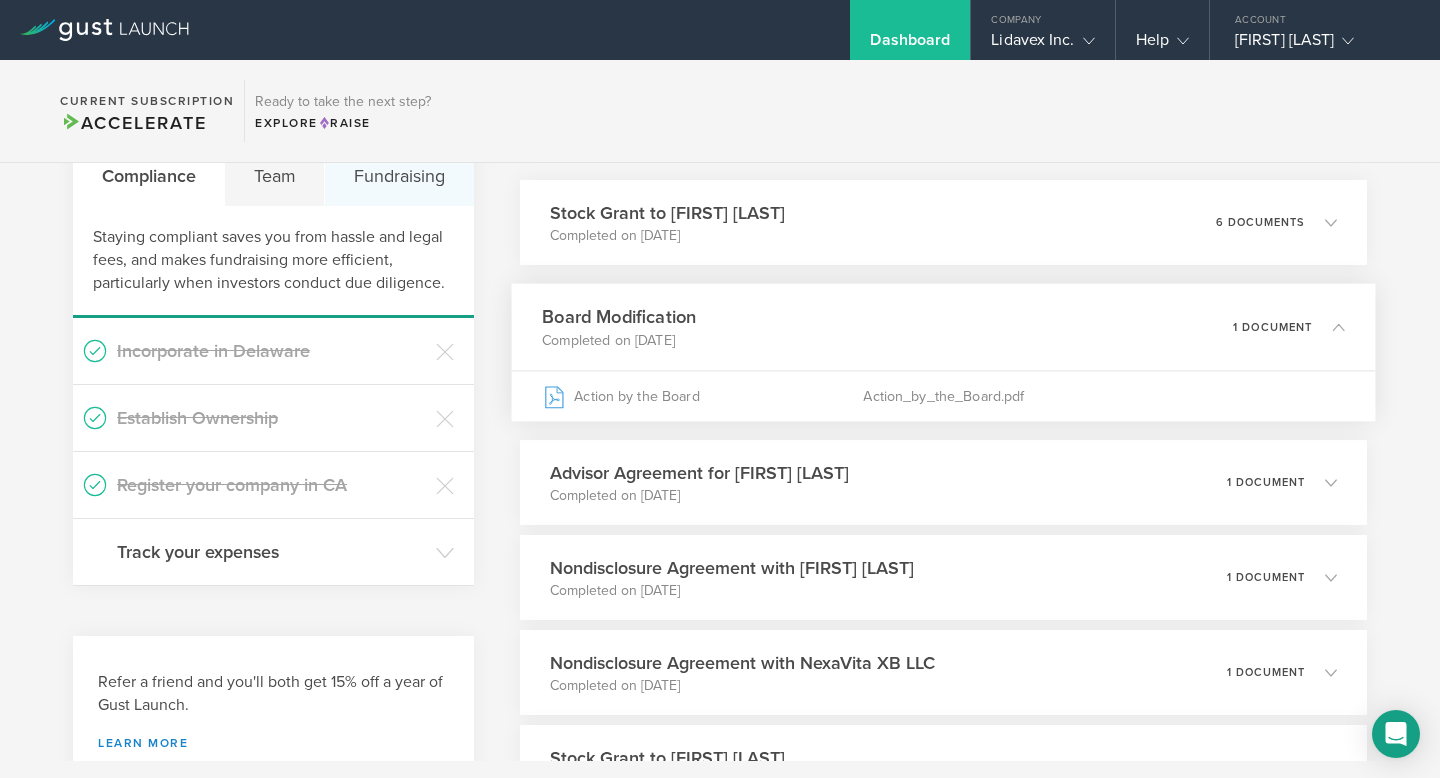 click on "Fundraising" at bounding box center [399, 176] 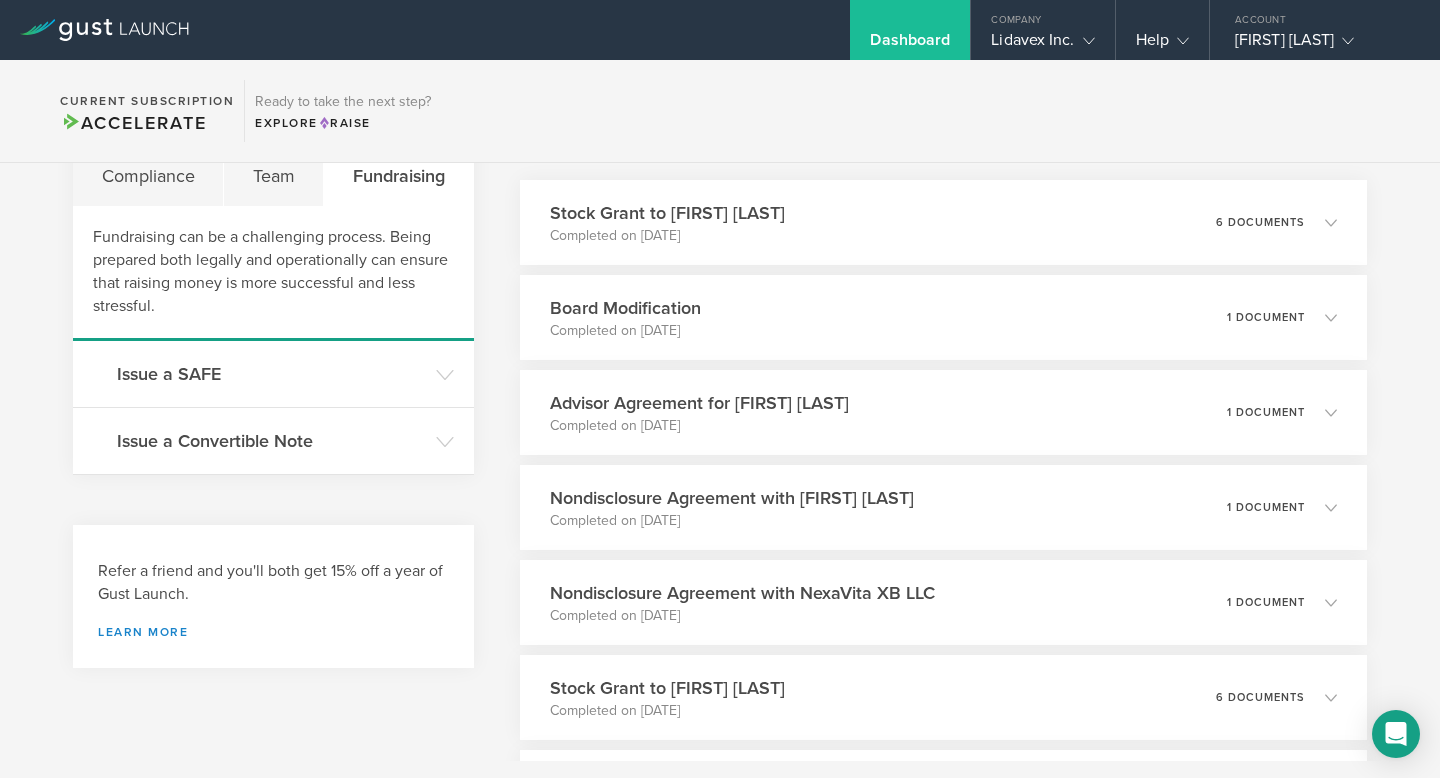 scroll, scrollTop: 164, scrollLeft: 0, axis: vertical 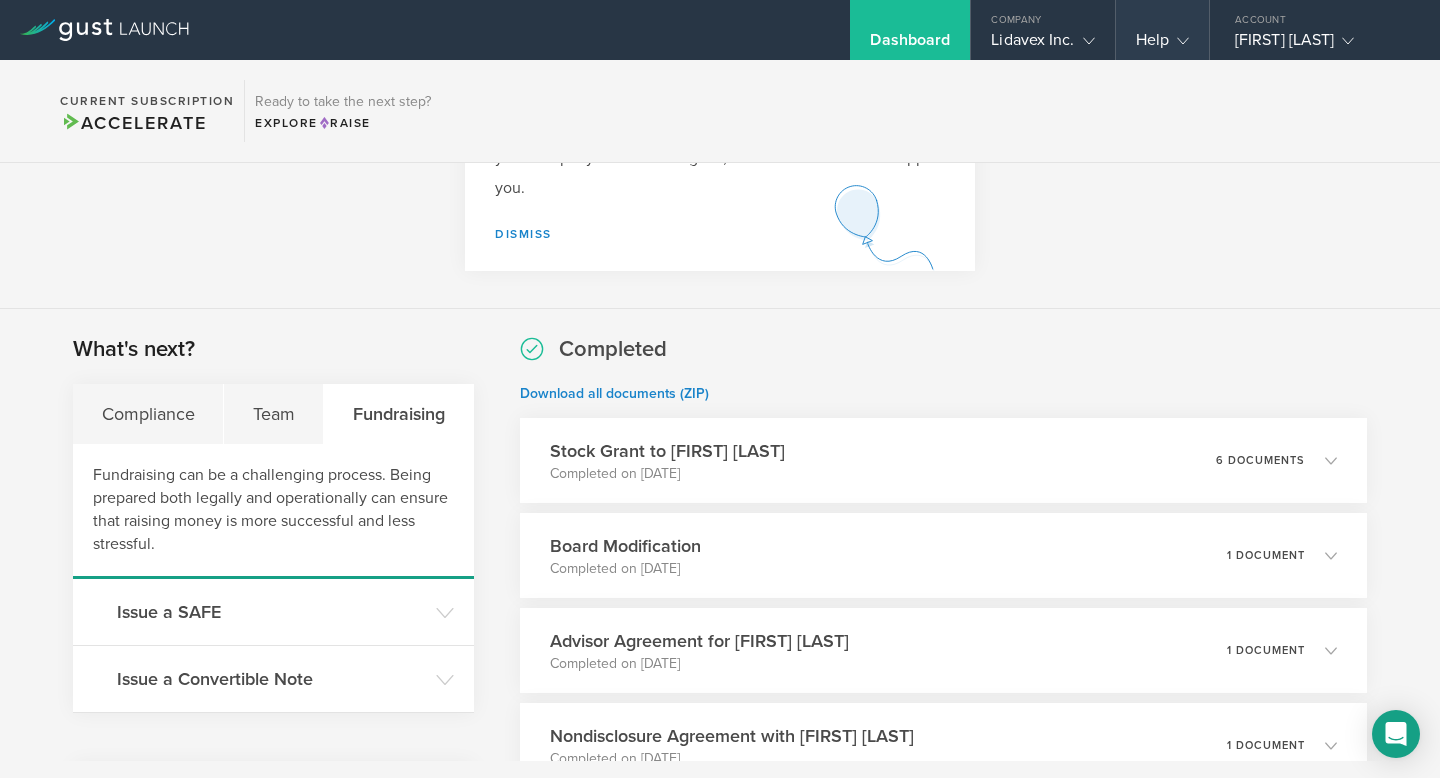 click on "Help" at bounding box center [1162, 45] 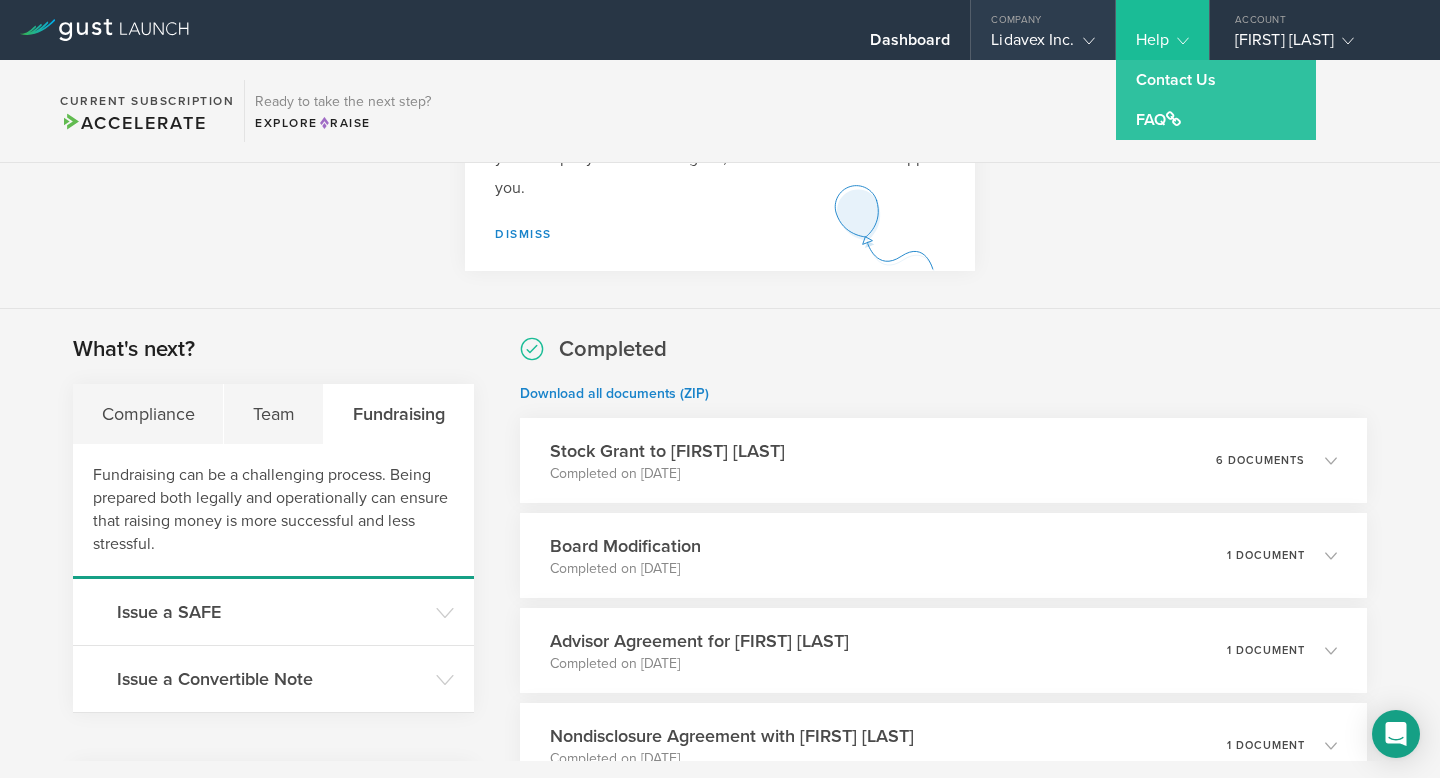 click on "Lidavex Inc." at bounding box center [1042, 45] 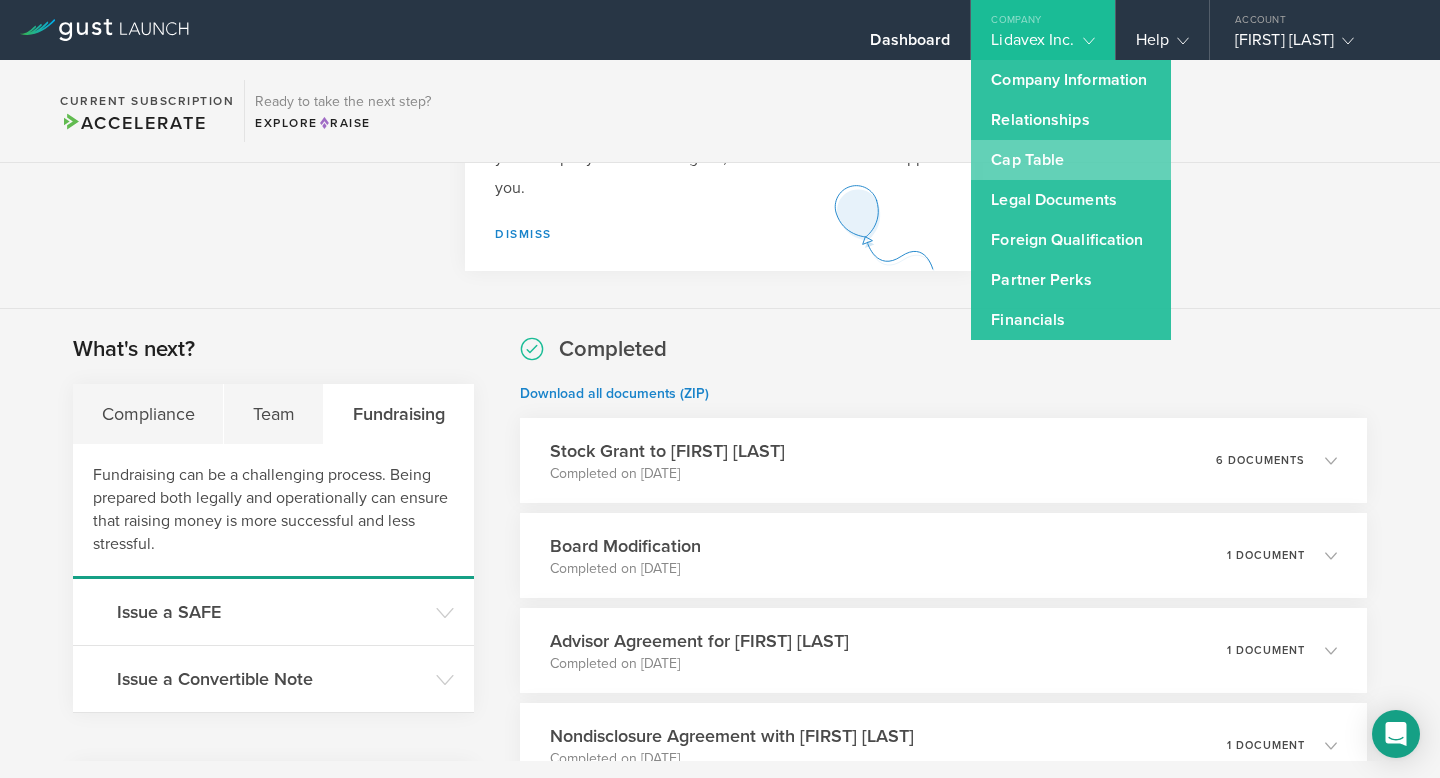 click on "Cap Table" at bounding box center (1071, 160) 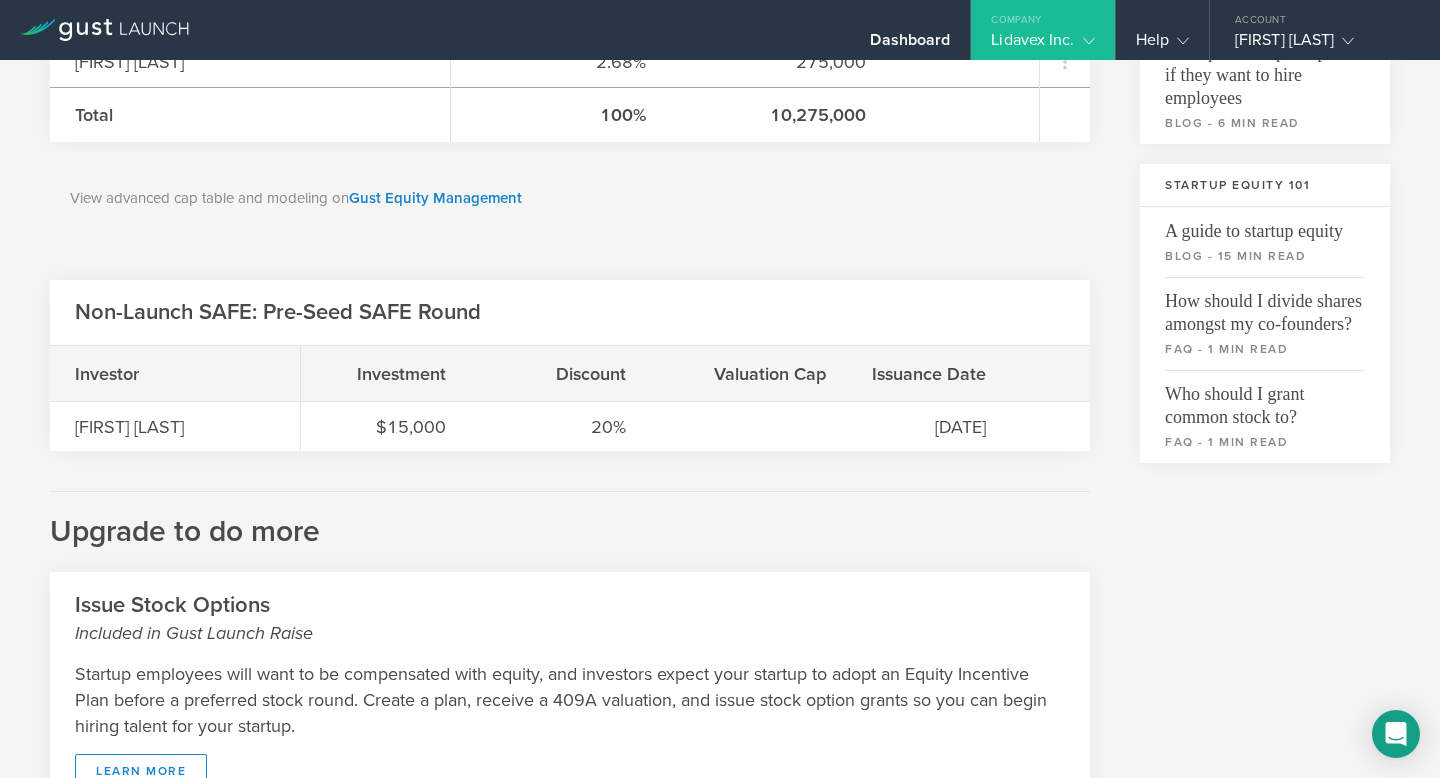 scroll, scrollTop: 709, scrollLeft: 0, axis: vertical 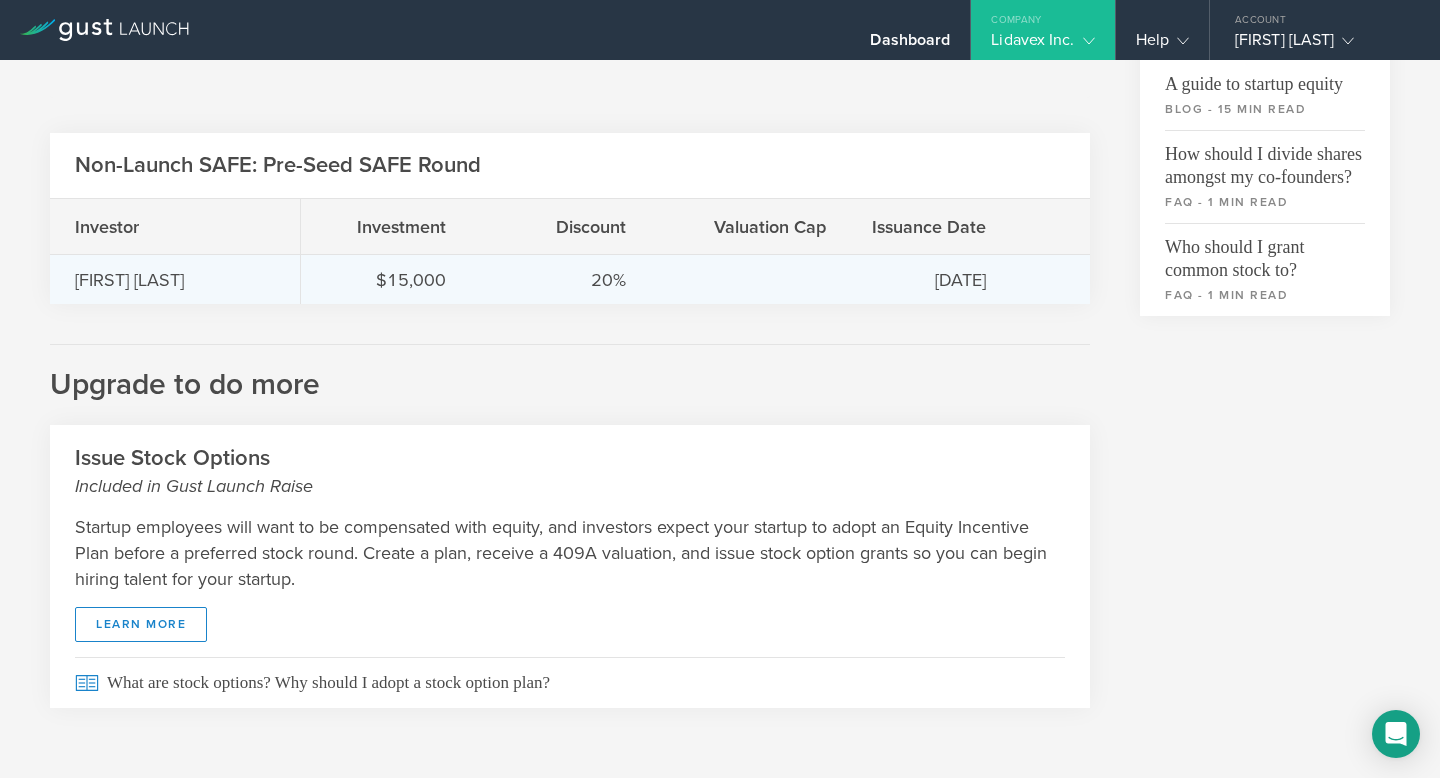 click on "[FIRST] [LAST]" at bounding box center (175, 280) 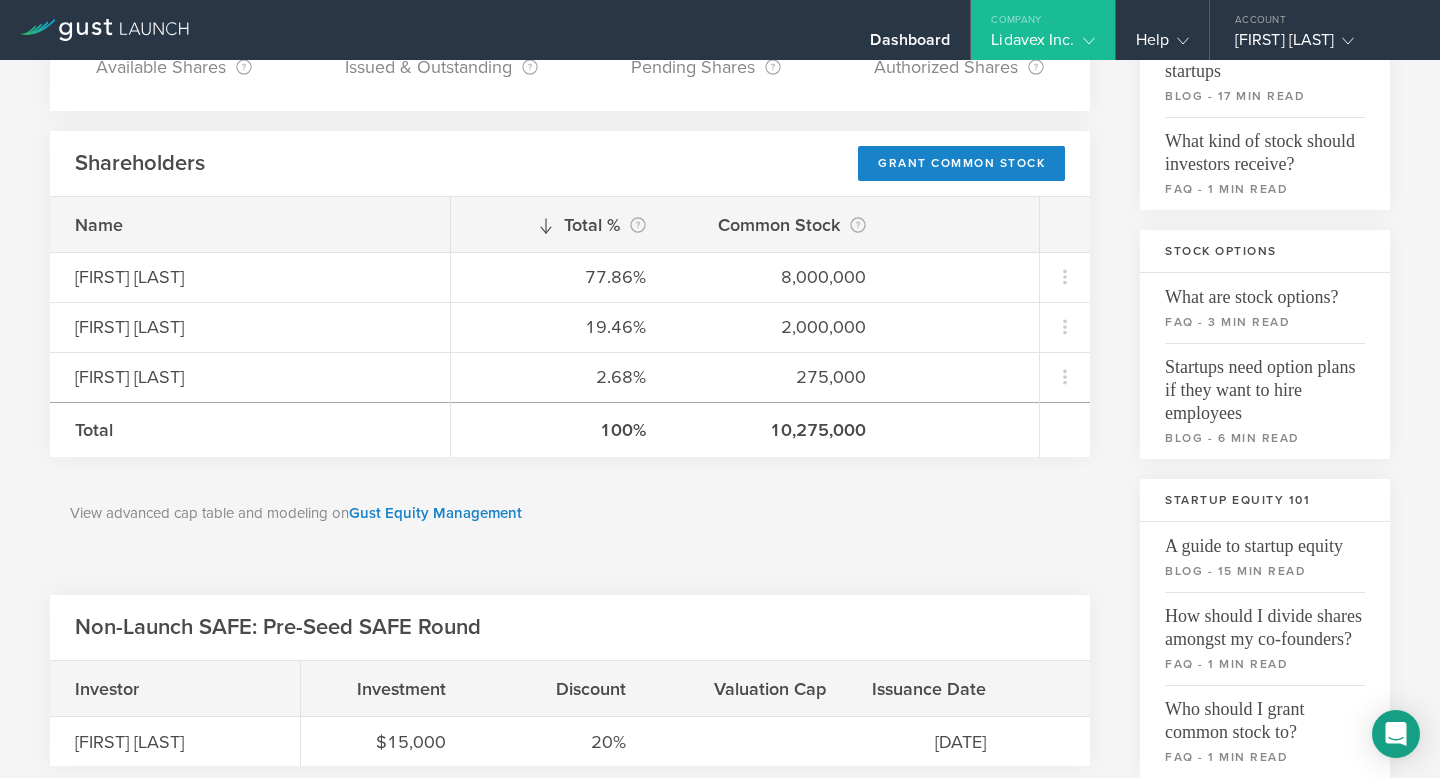 scroll, scrollTop: 0, scrollLeft: 0, axis: both 